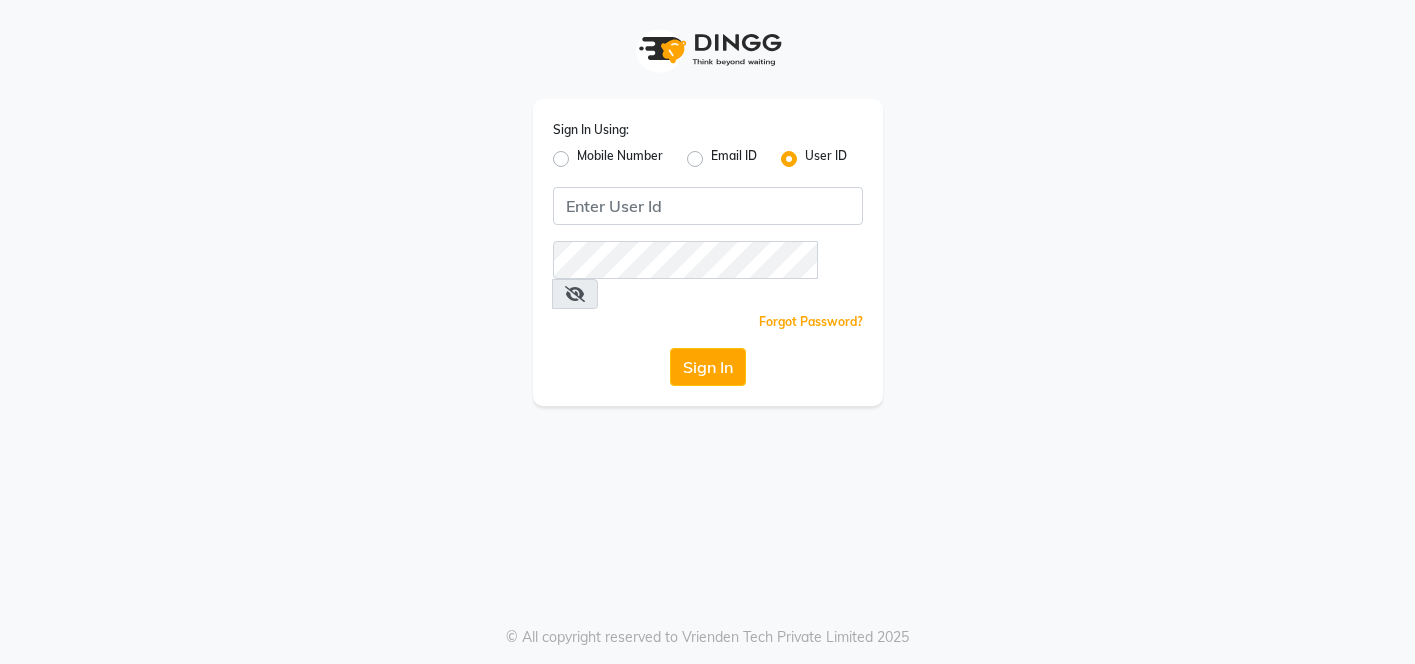 scroll, scrollTop: 0, scrollLeft: 0, axis: both 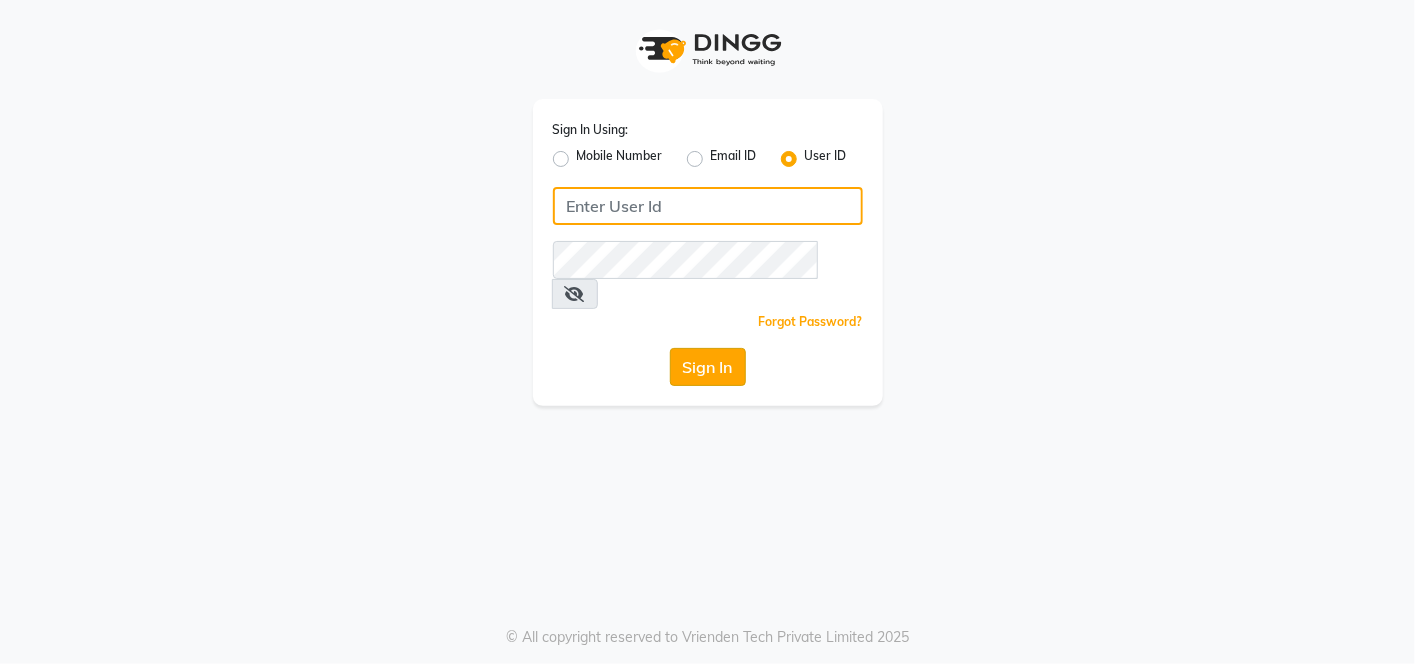 type on "blaac" 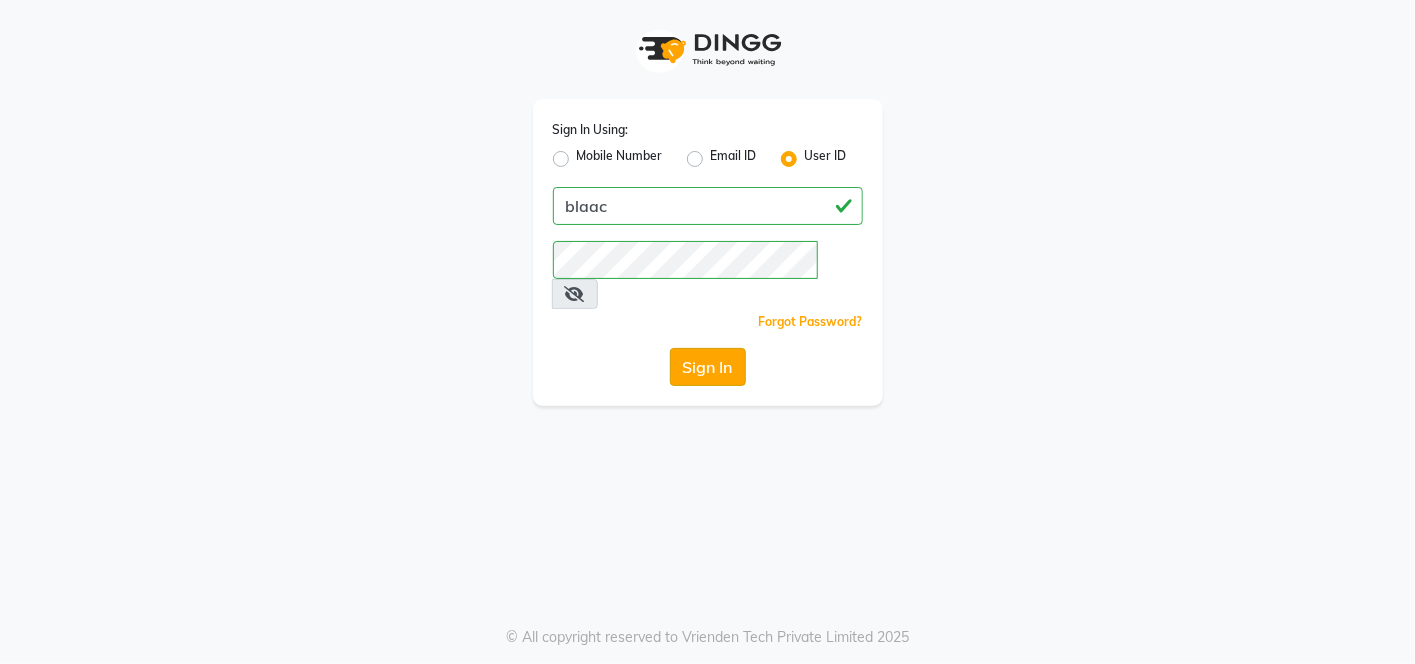 click on "Sign In" 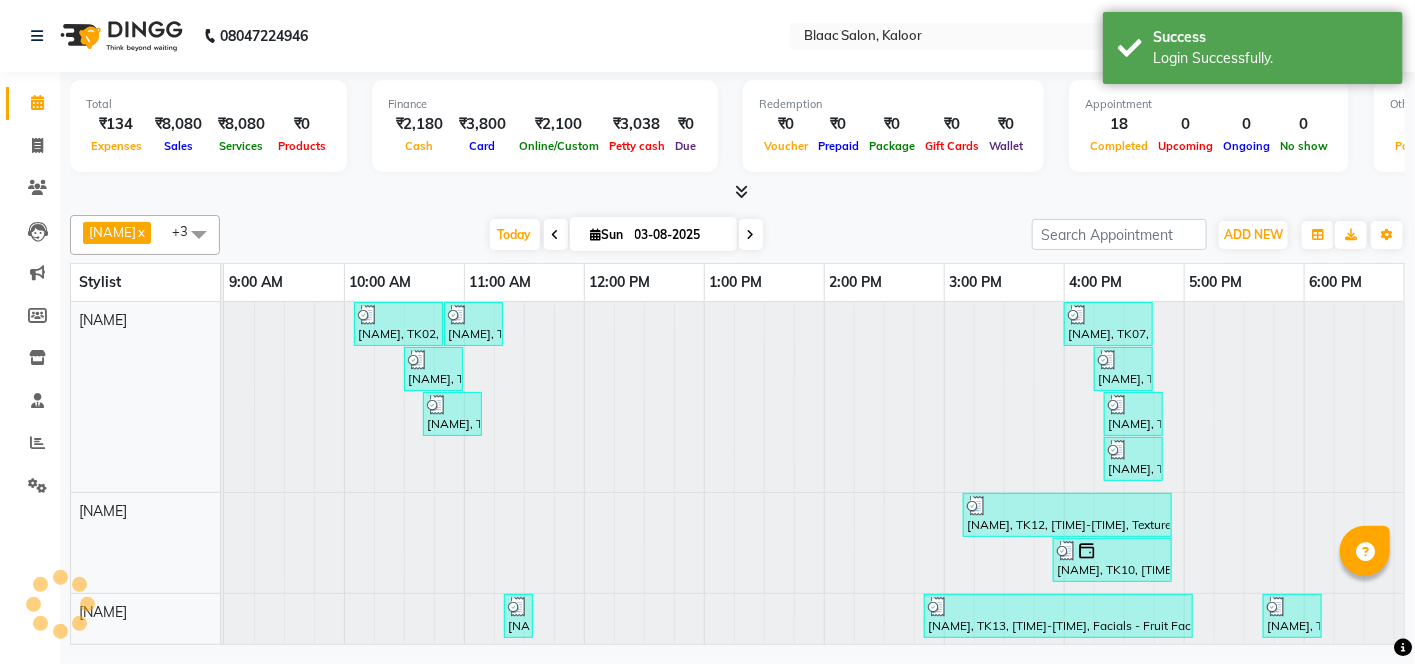 scroll, scrollTop: 0, scrollLeft: 0, axis: both 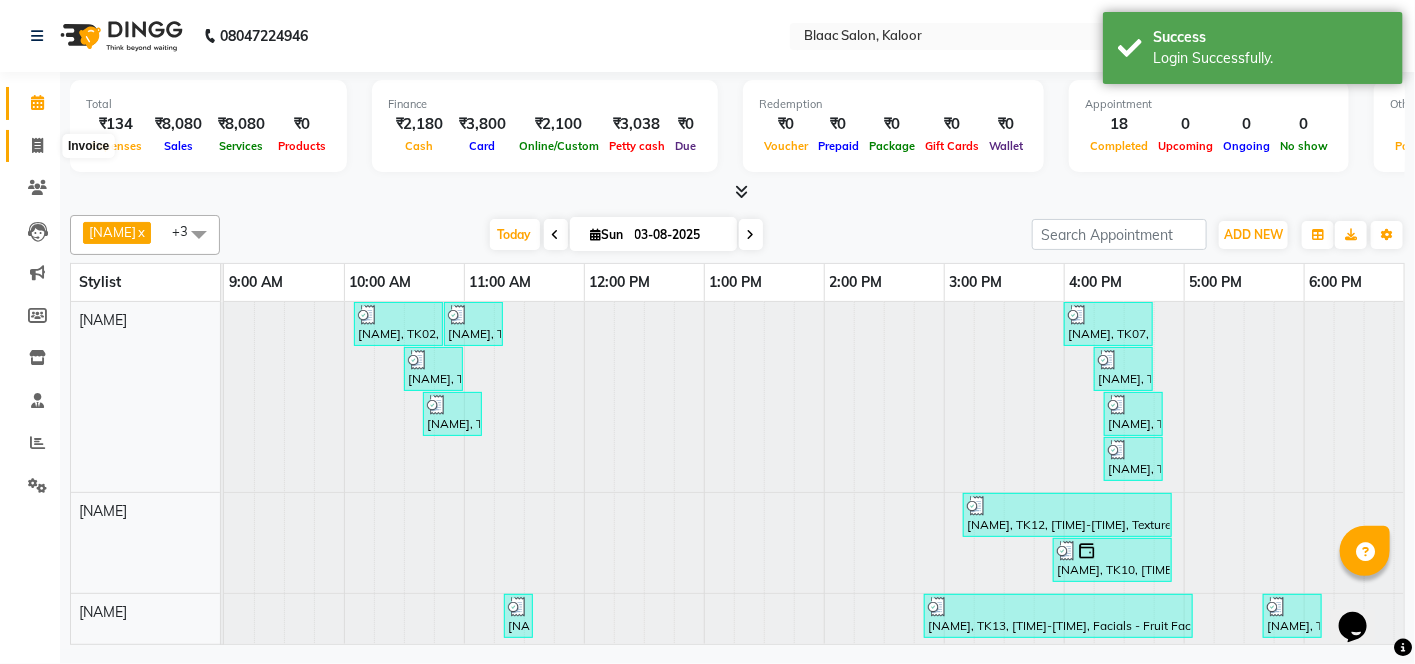 click 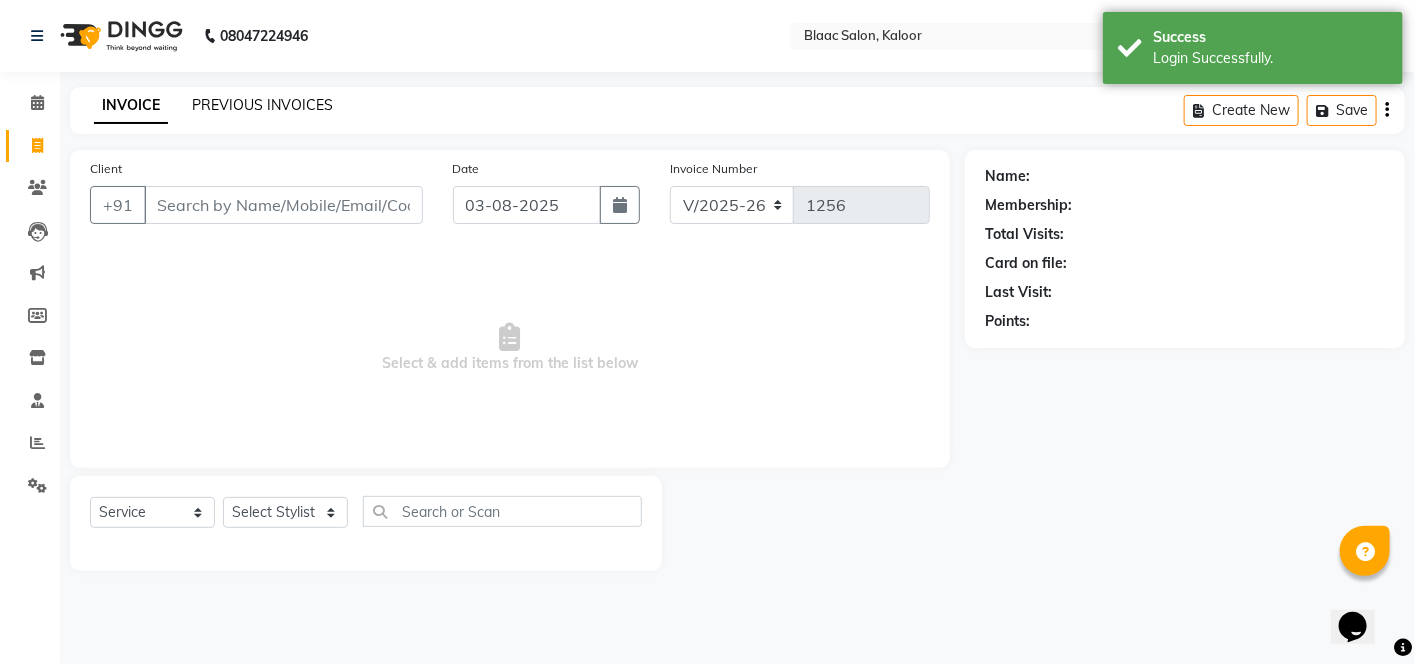 click on "PREVIOUS INVOICES" 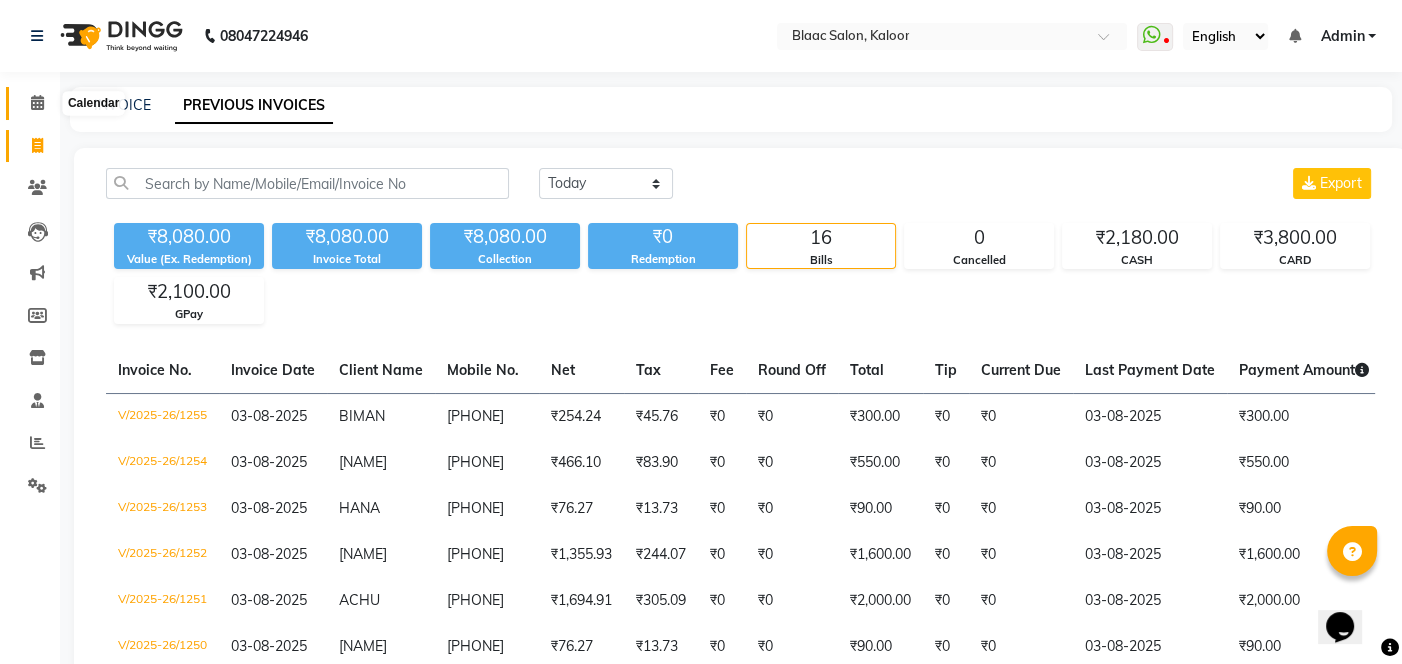 click 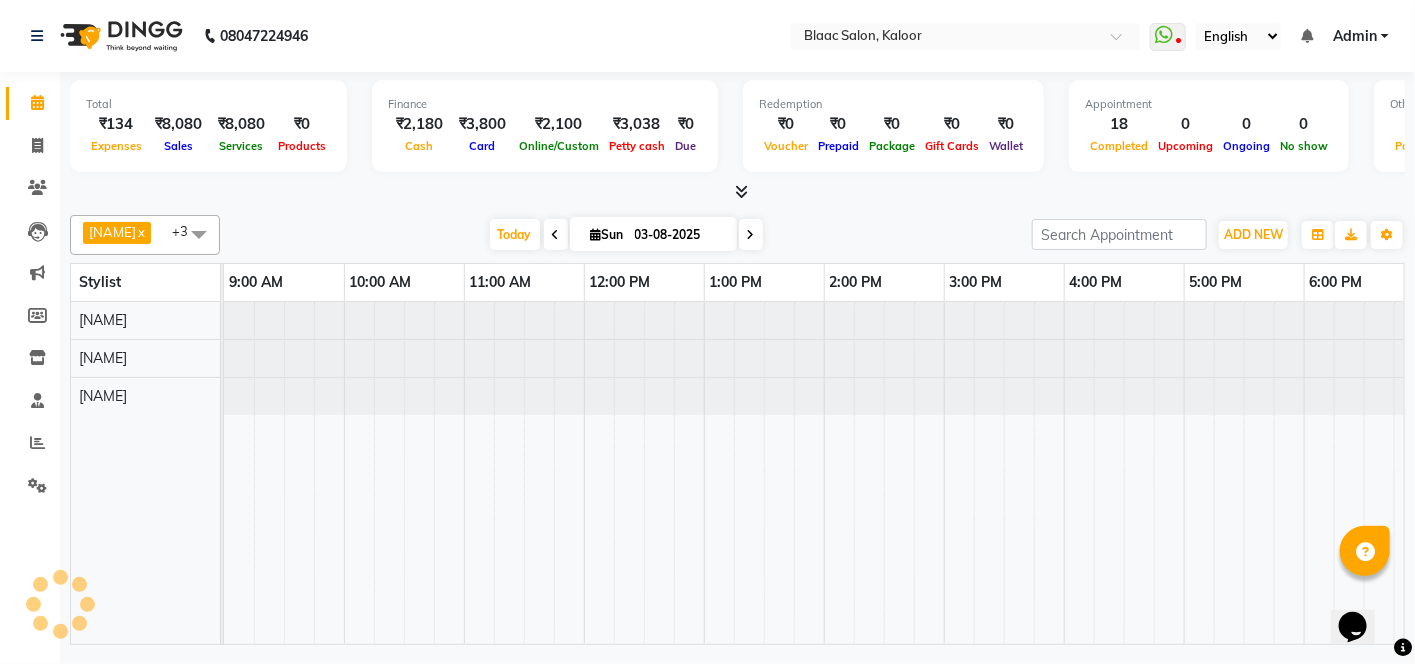 scroll, scrollTop: 0, scrollLeft: 0, axis: both 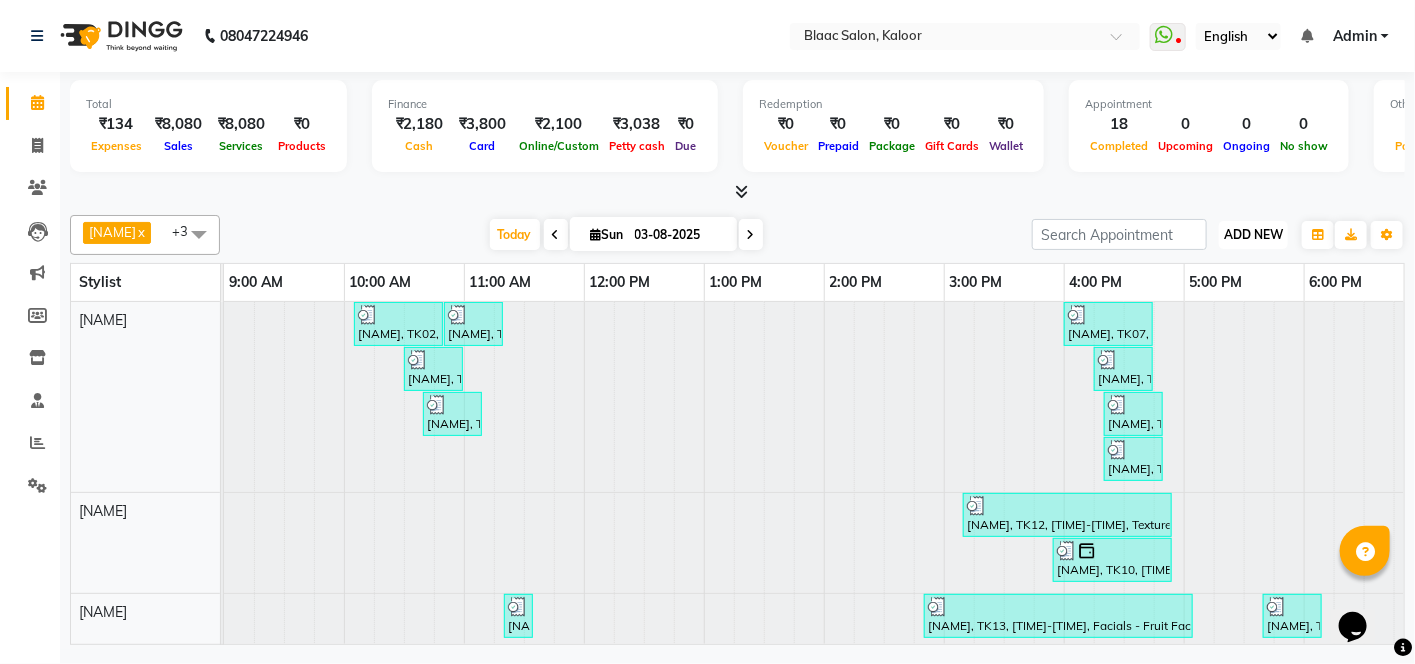 click on "ADD NEW" at bounding box center [1253, 234] 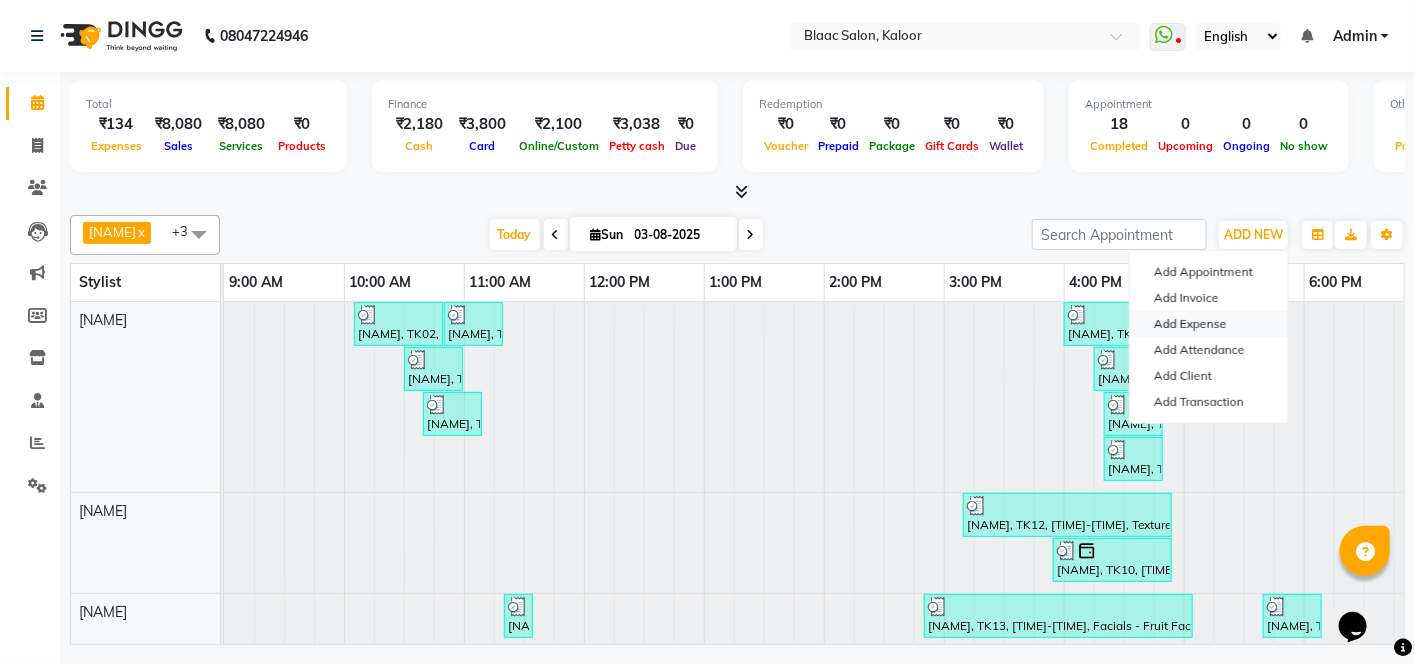 click on "Add Expense" at bounding box center (1209, 324) 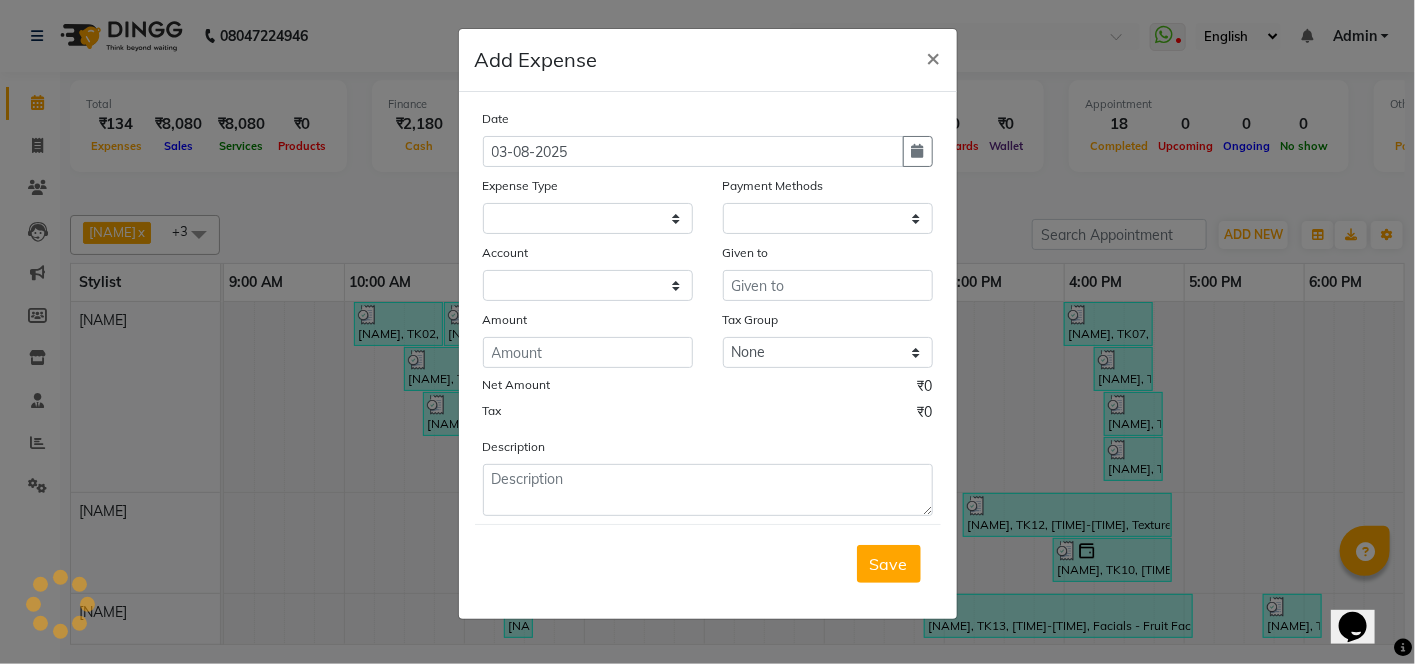 select on "1" 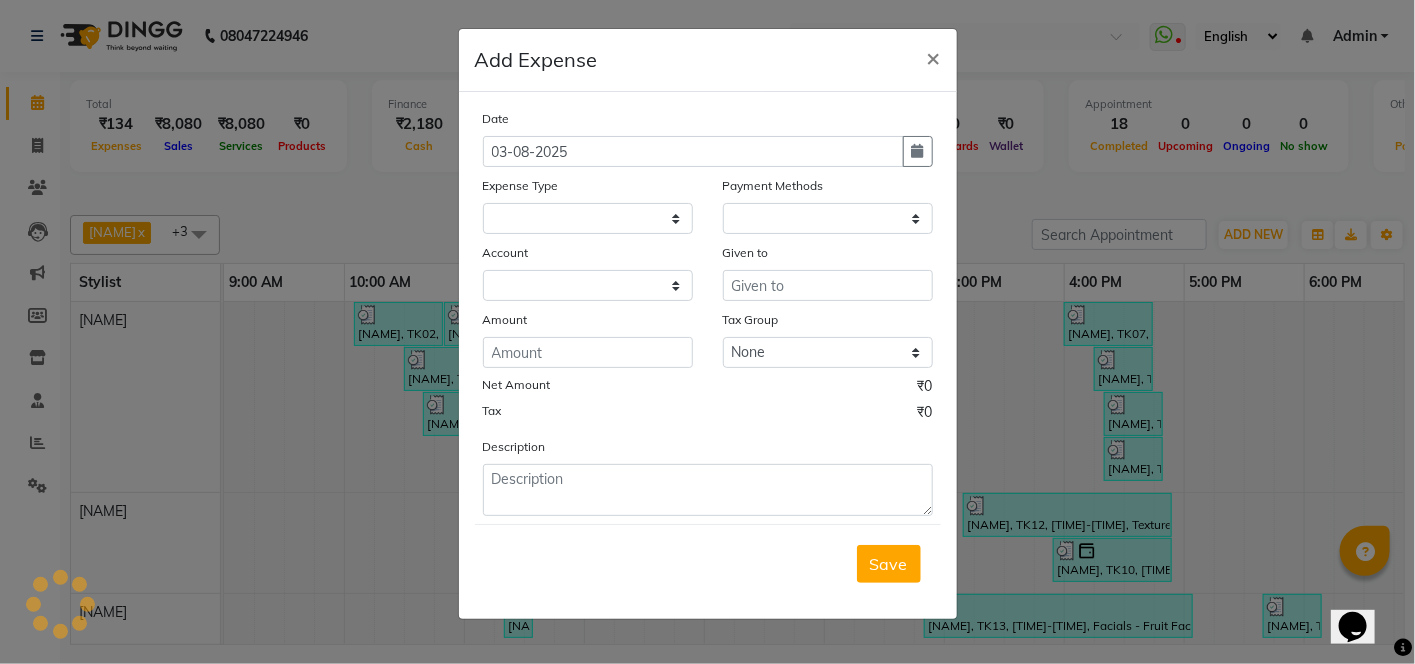 select on "3372" 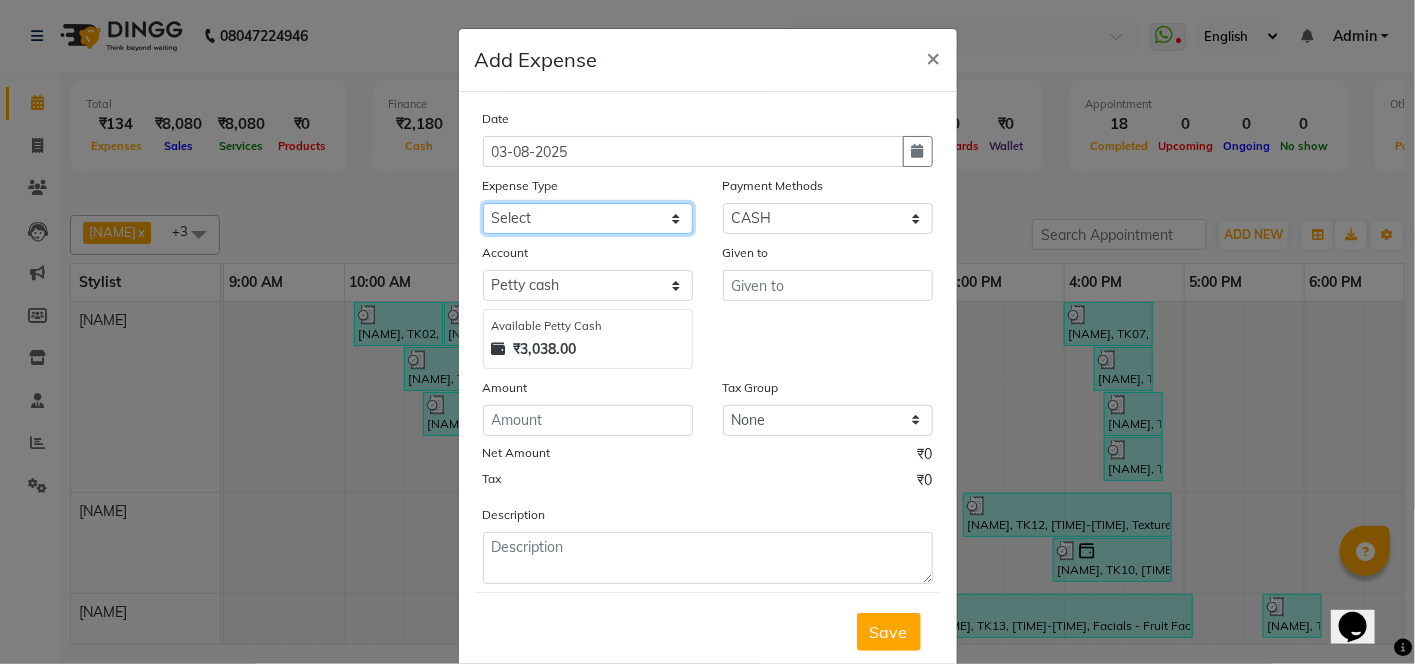 click on "Select Advance Salary cash given to customer for gpay Client Snacks cochin municipal Donation Electricity Bill Equipment Govt fee Incentive JUICE FOR CLIENT Maintenance MILK OT Pantry Petrol Product Salary Staff Snacks Super Market Tea & Refreshment tips Travel expense waste collection water bill" 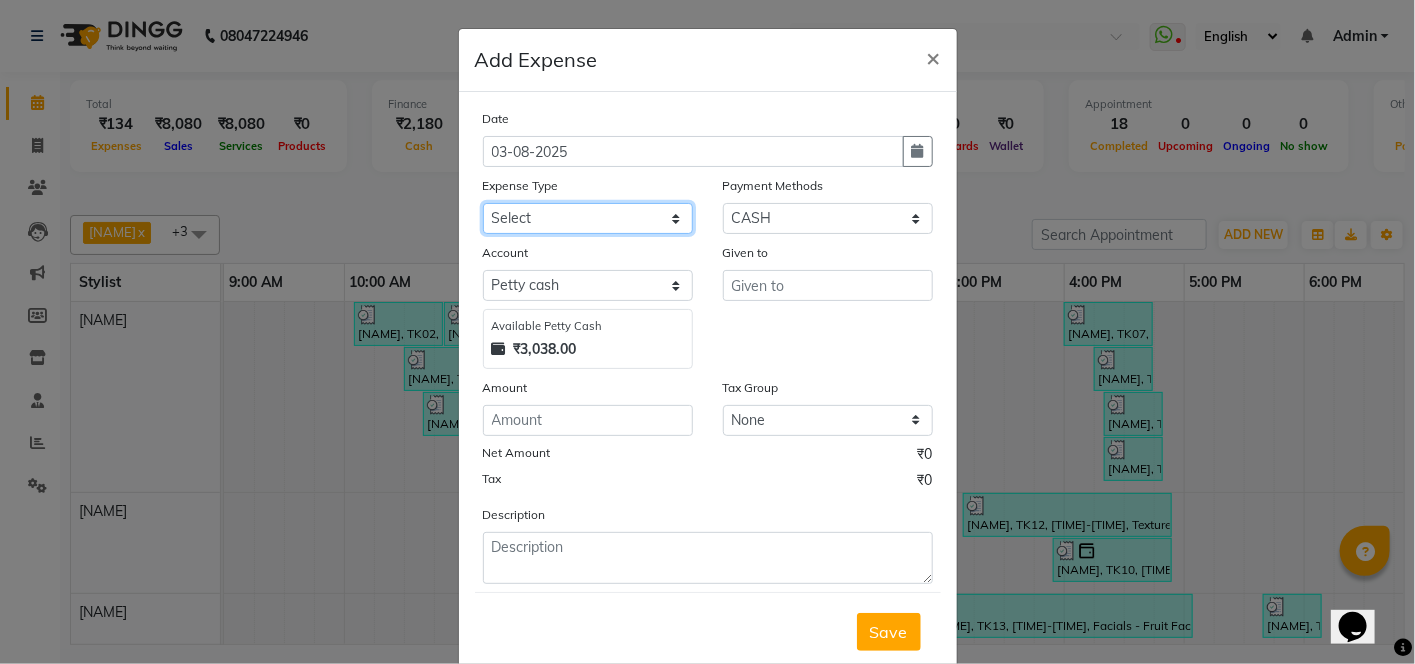select on "7244" 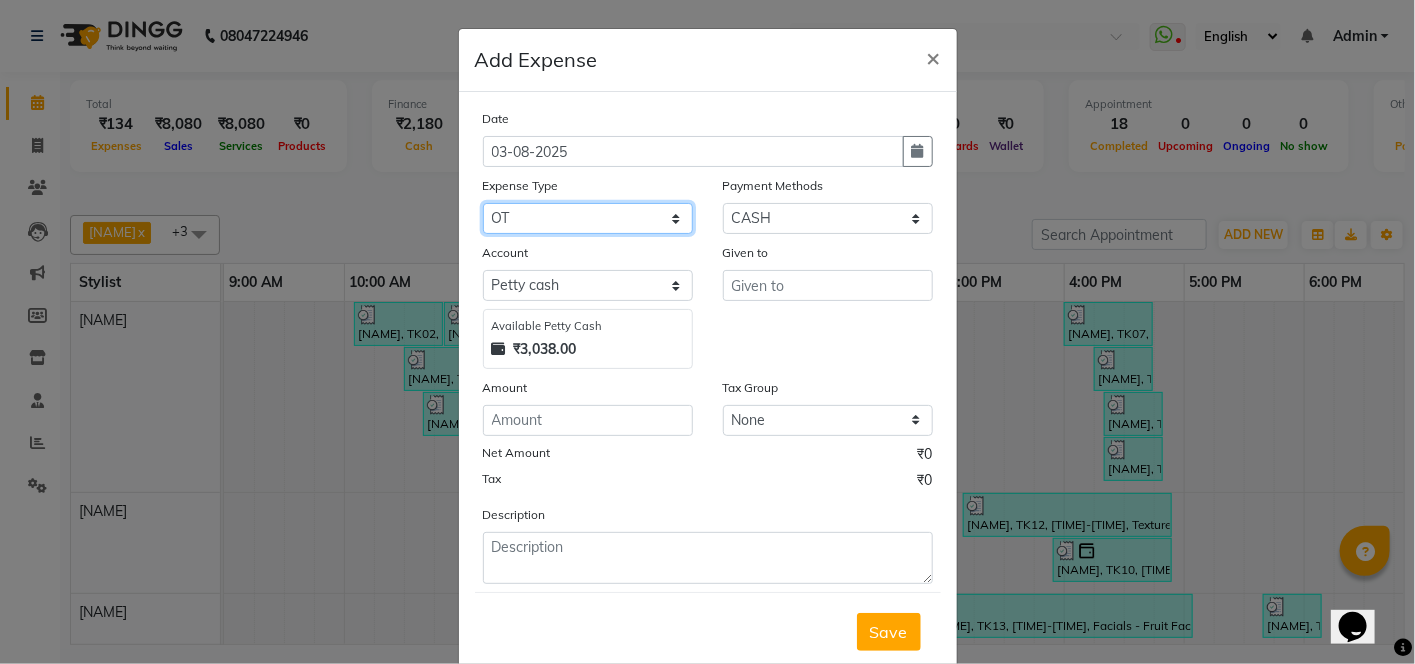 click on "Select Advance Salary cash given to customer for gpay Client Snacks cochin municipal Donation Electricity Bill Equipment Govt fee Incentive JUICE FOR CLIENT Maintenance MILK OT Pantry Petrol Product Salary Staff Snacks Super Market Tea & Refreshment tips Travel expense waste collection water bill" 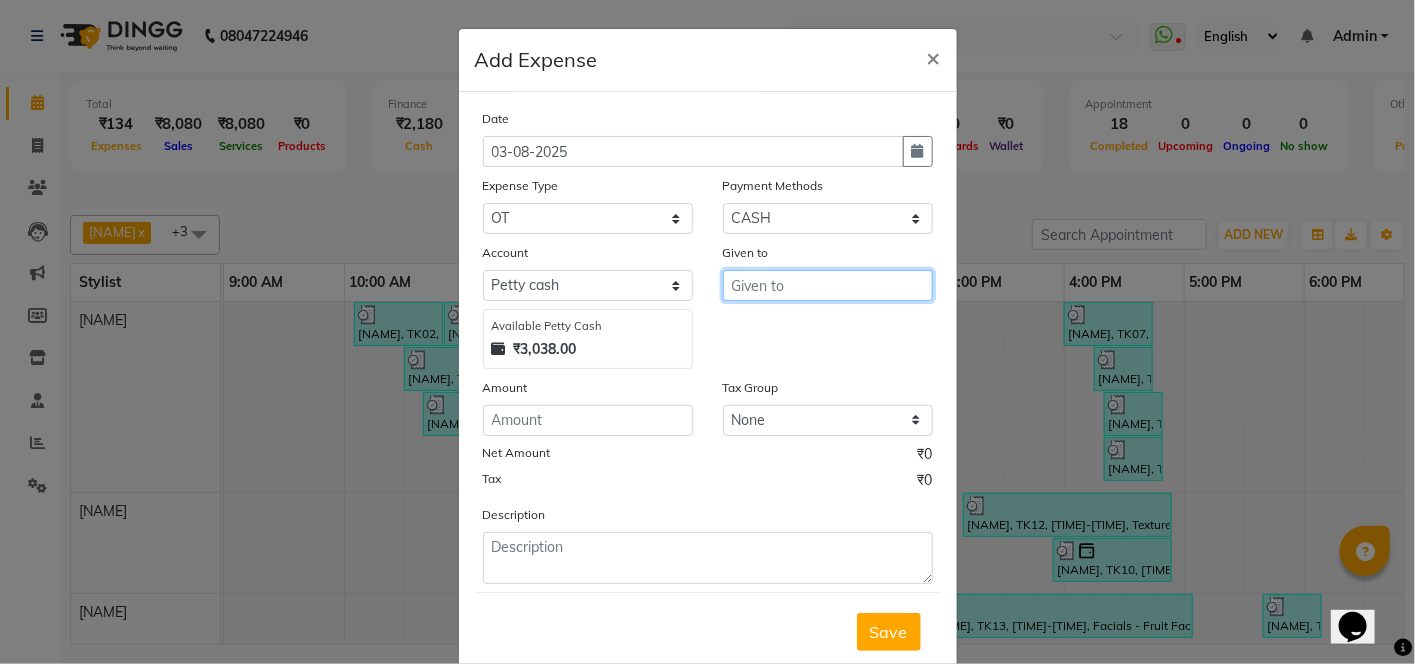 click at bounding box center [828, 285] 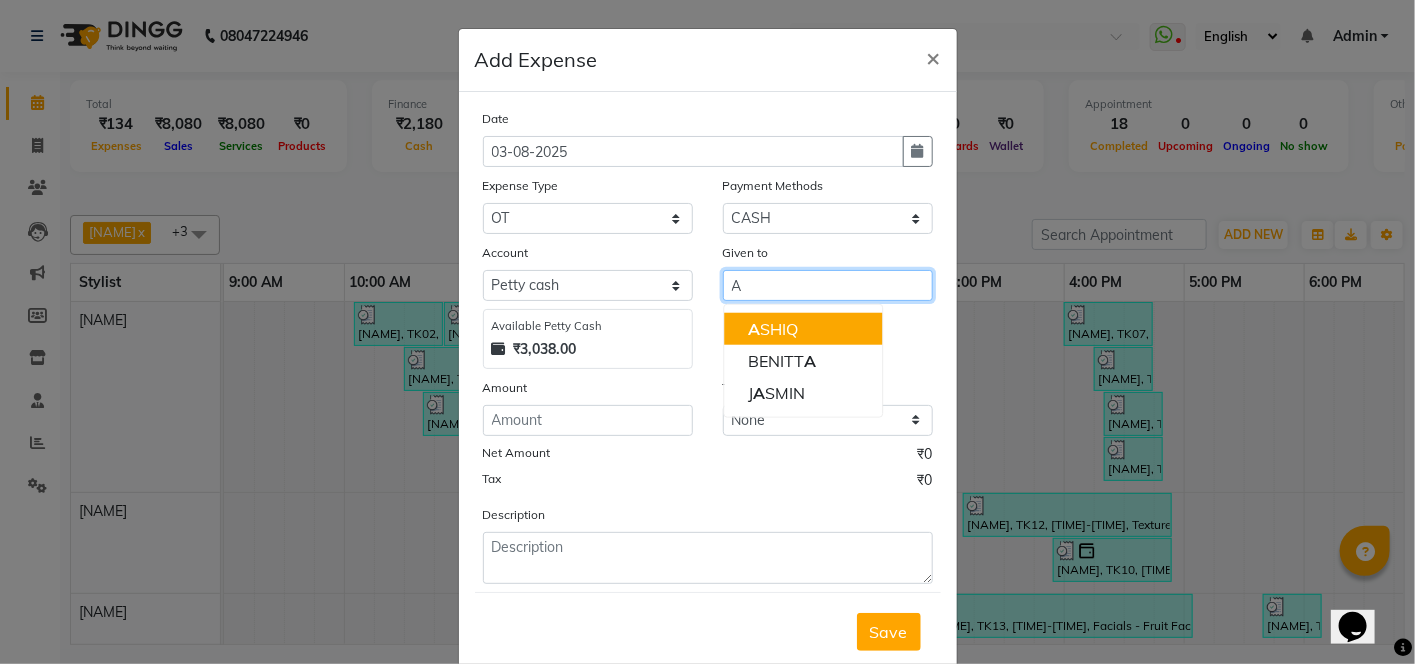click on "A SHIQ" at bounding box center (773, 329) 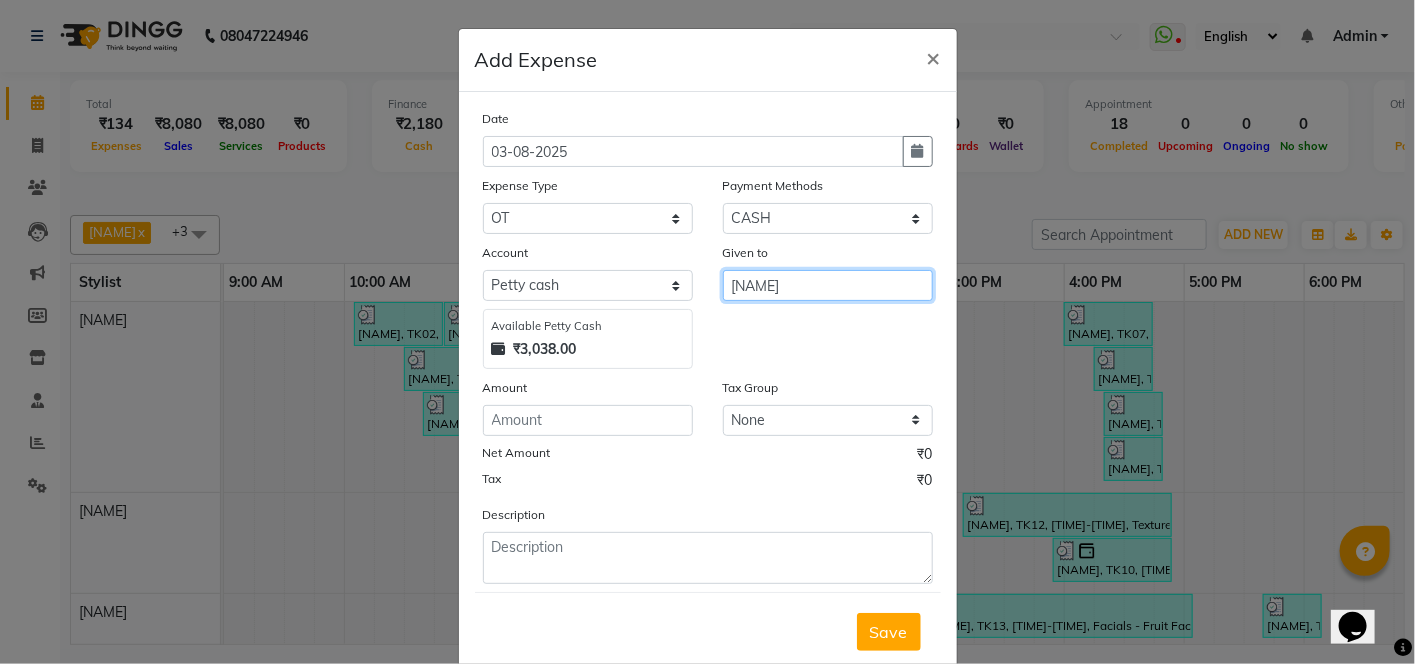 type on "[NAME]" 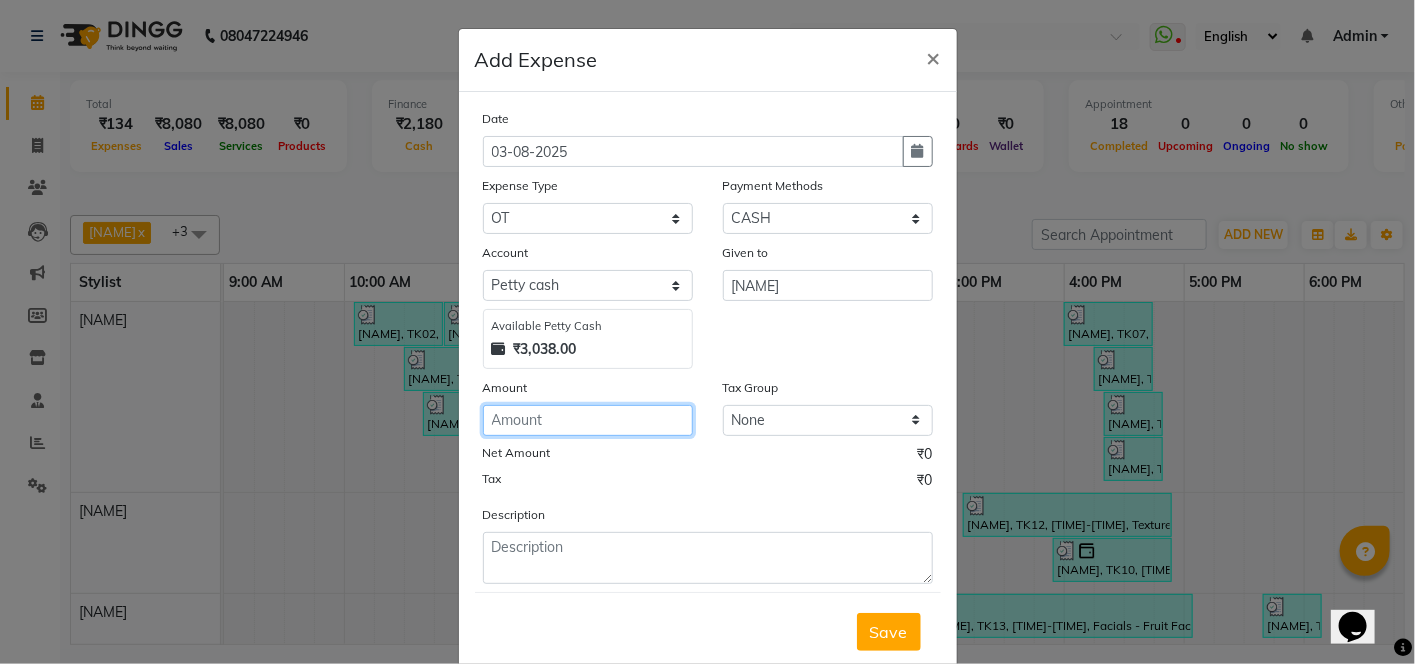 click 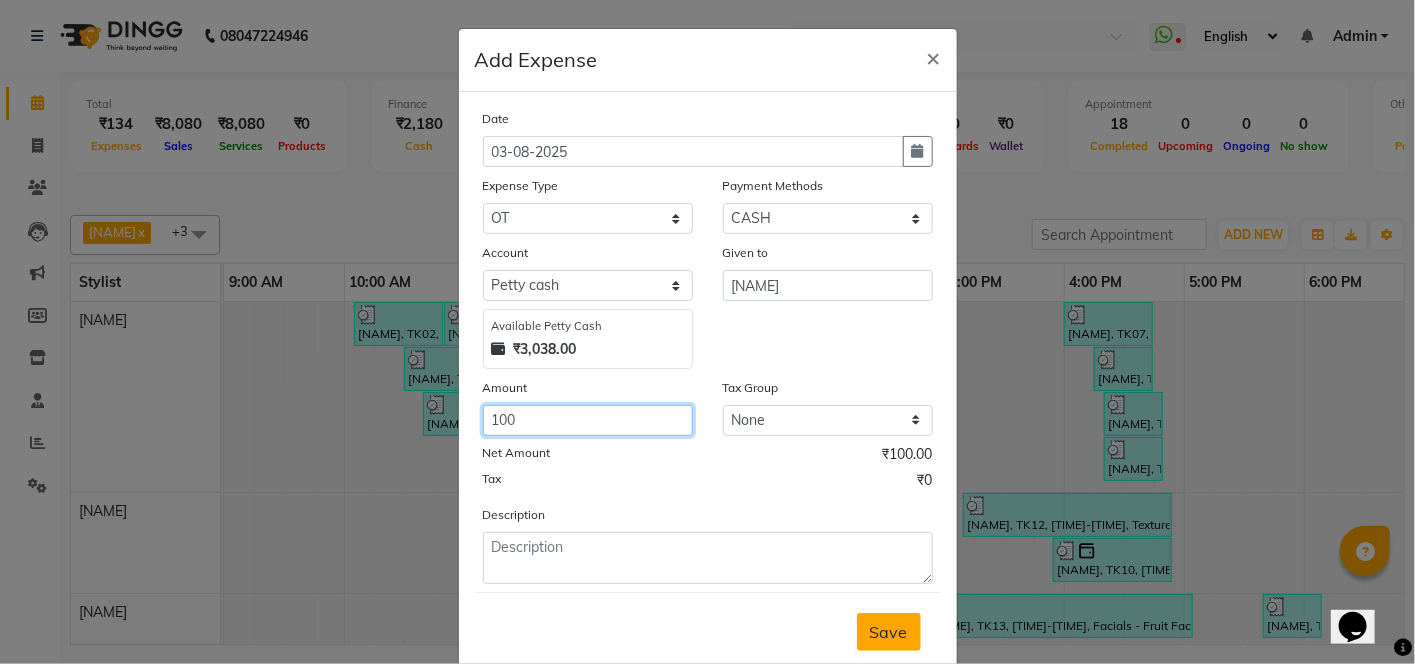 type on "100" 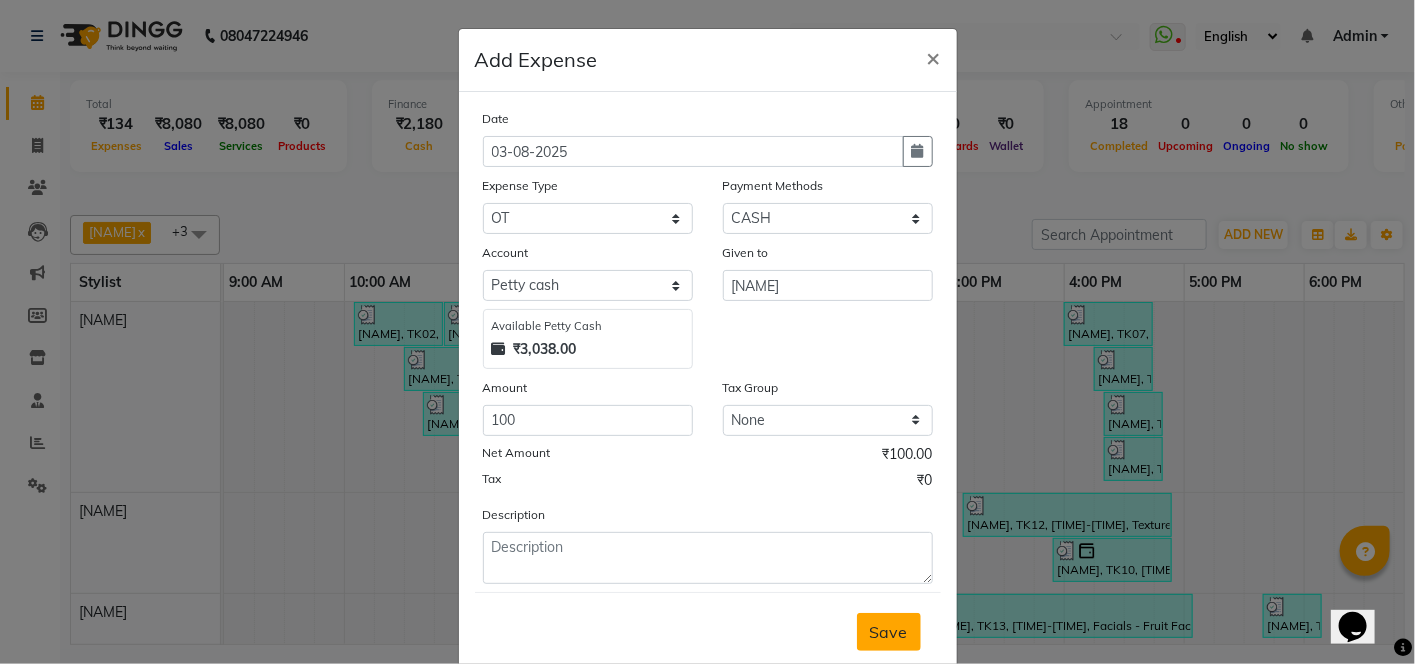 click on "Save" at bounding box center [889, 632] 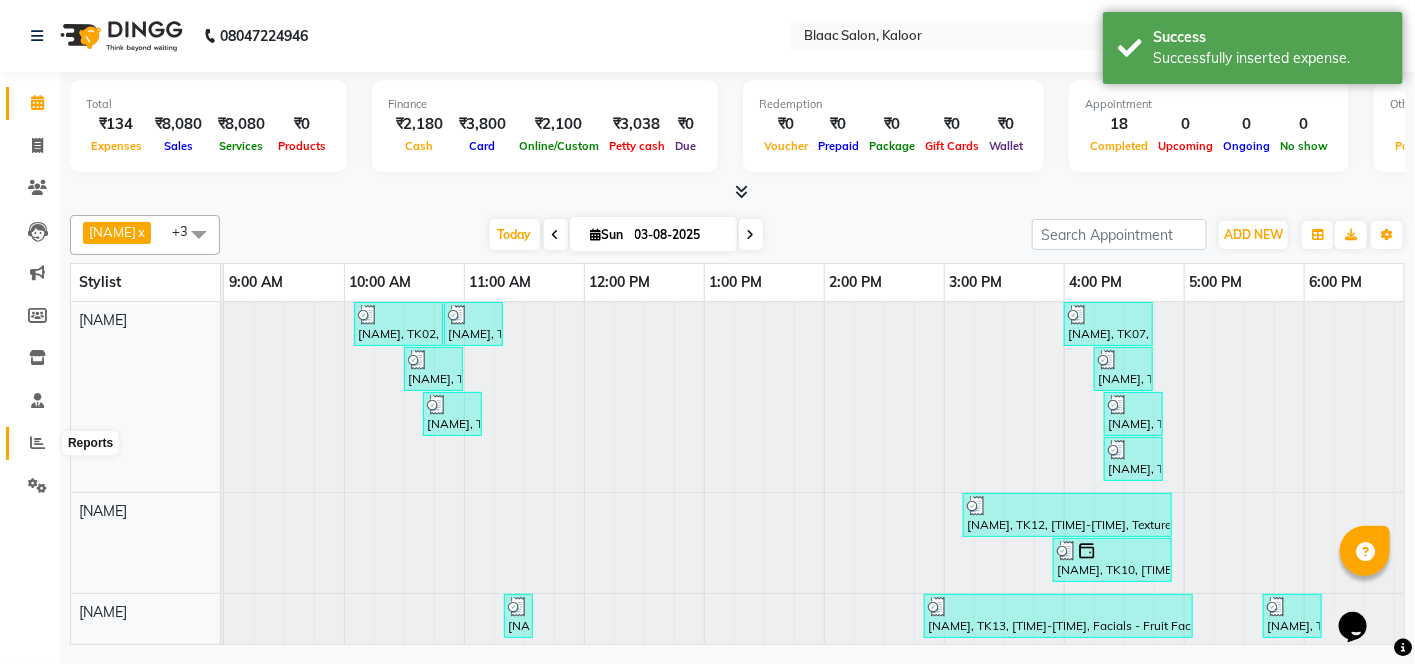 click 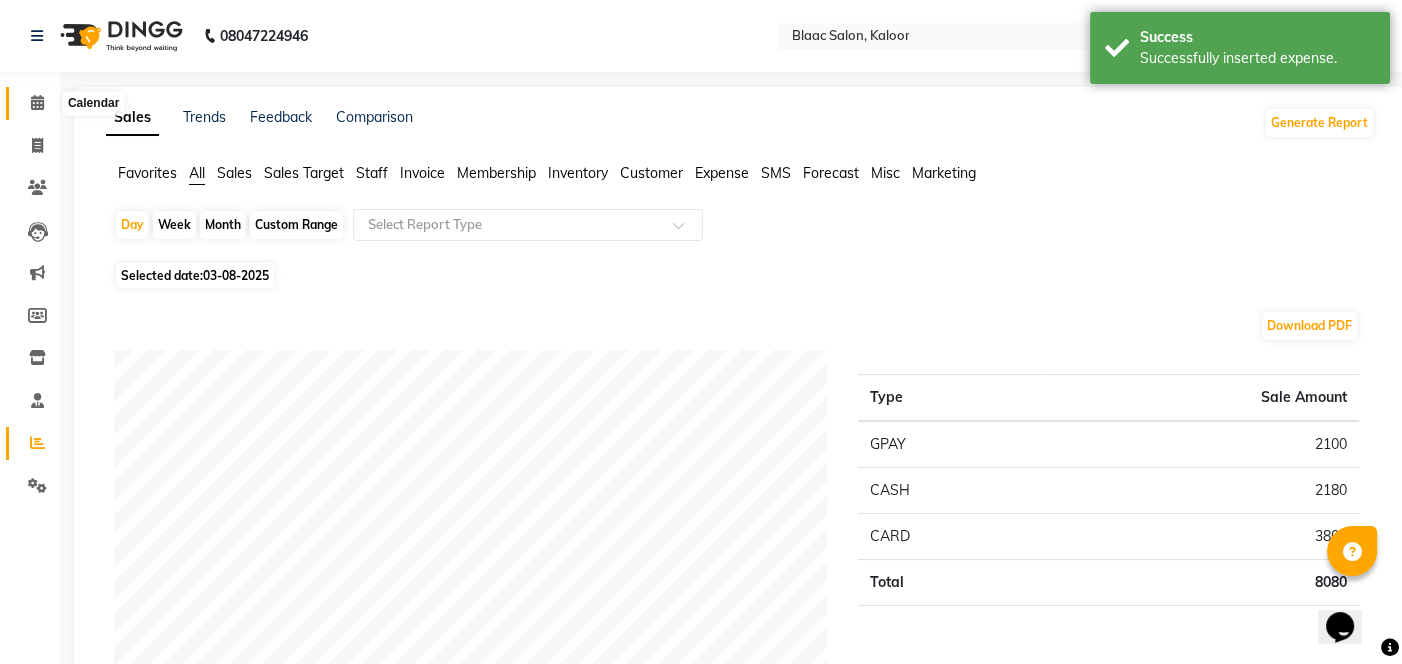 click 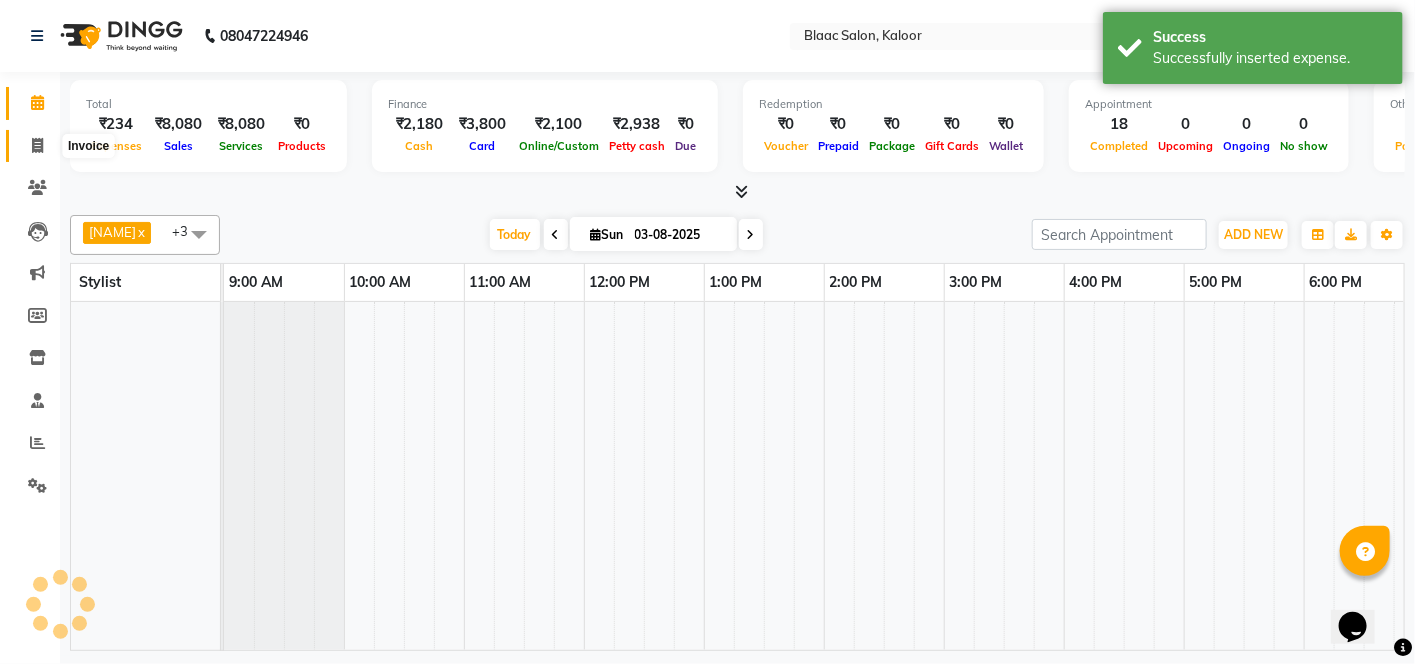 click 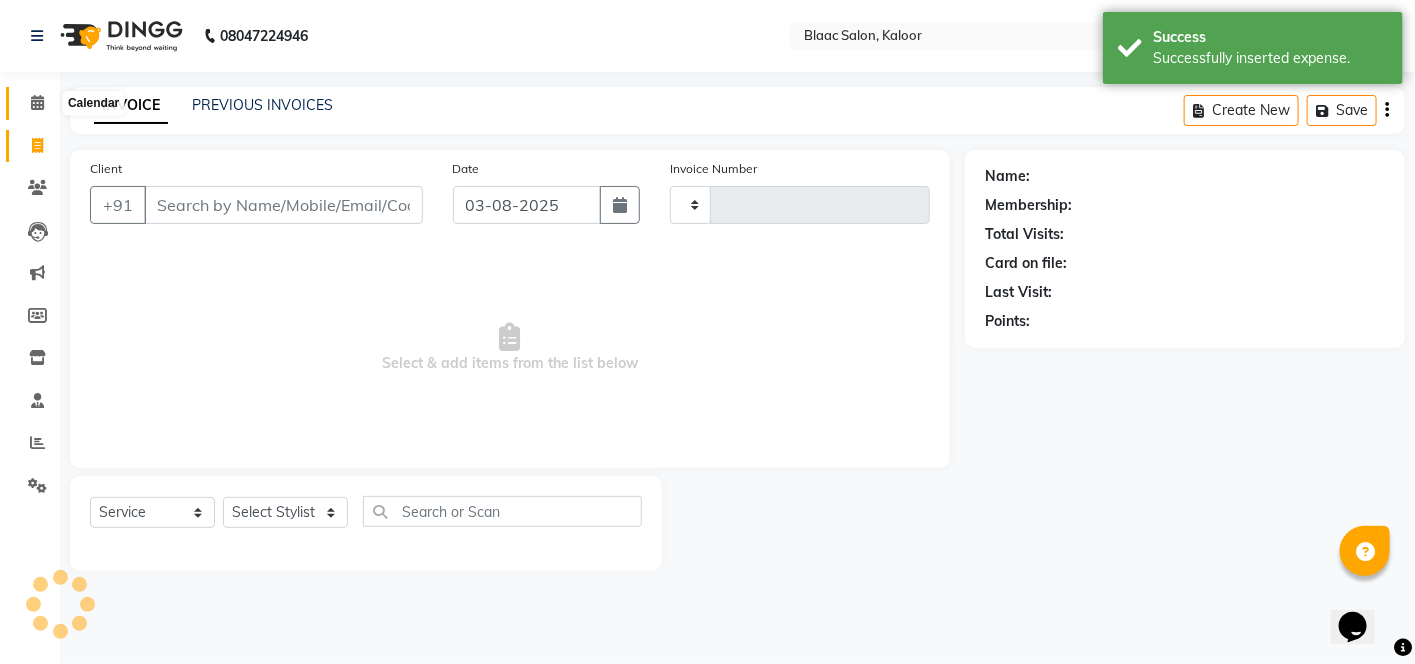 click 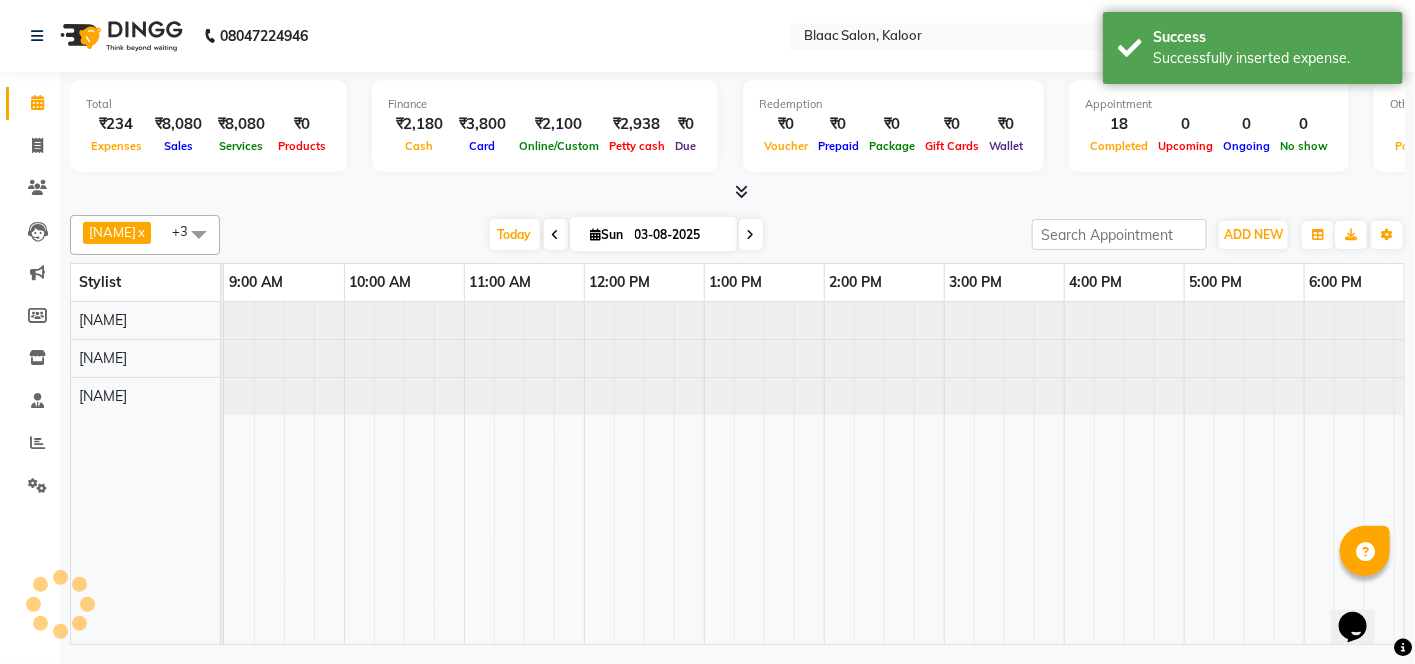 scroll, scrollTop: 0, scrollLeft: 0, axis: both 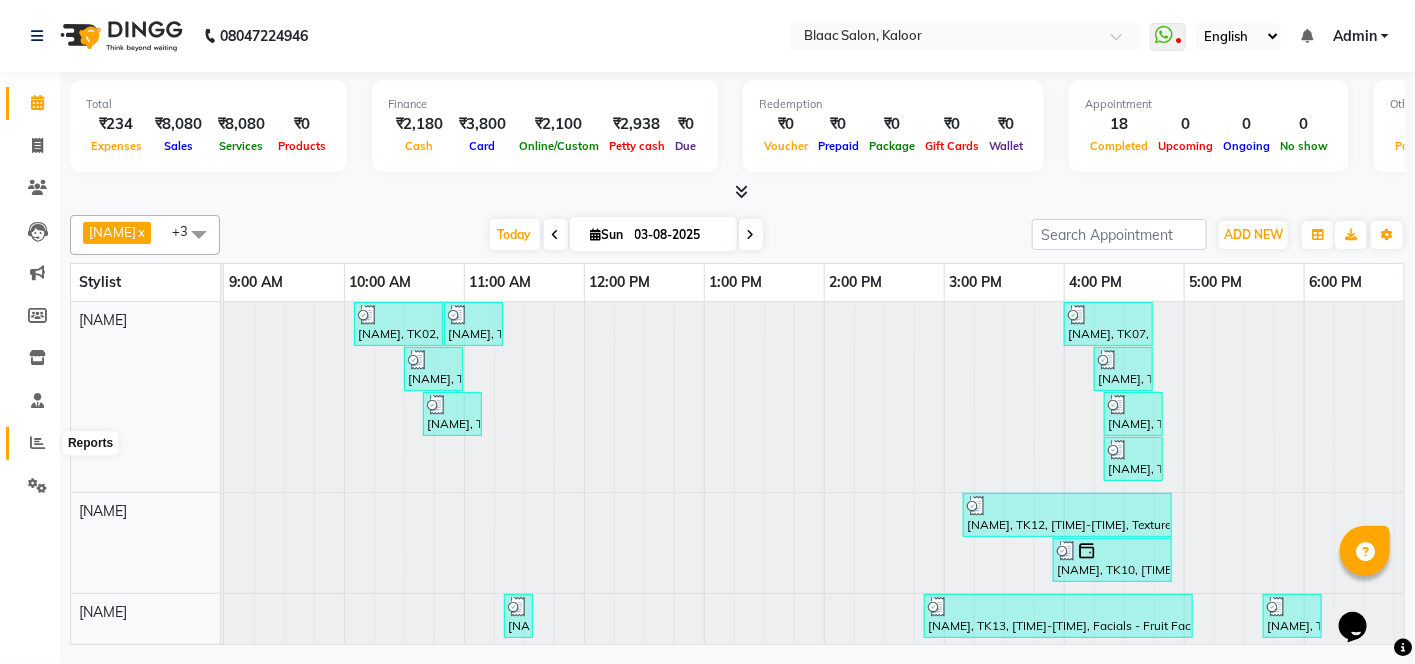 click 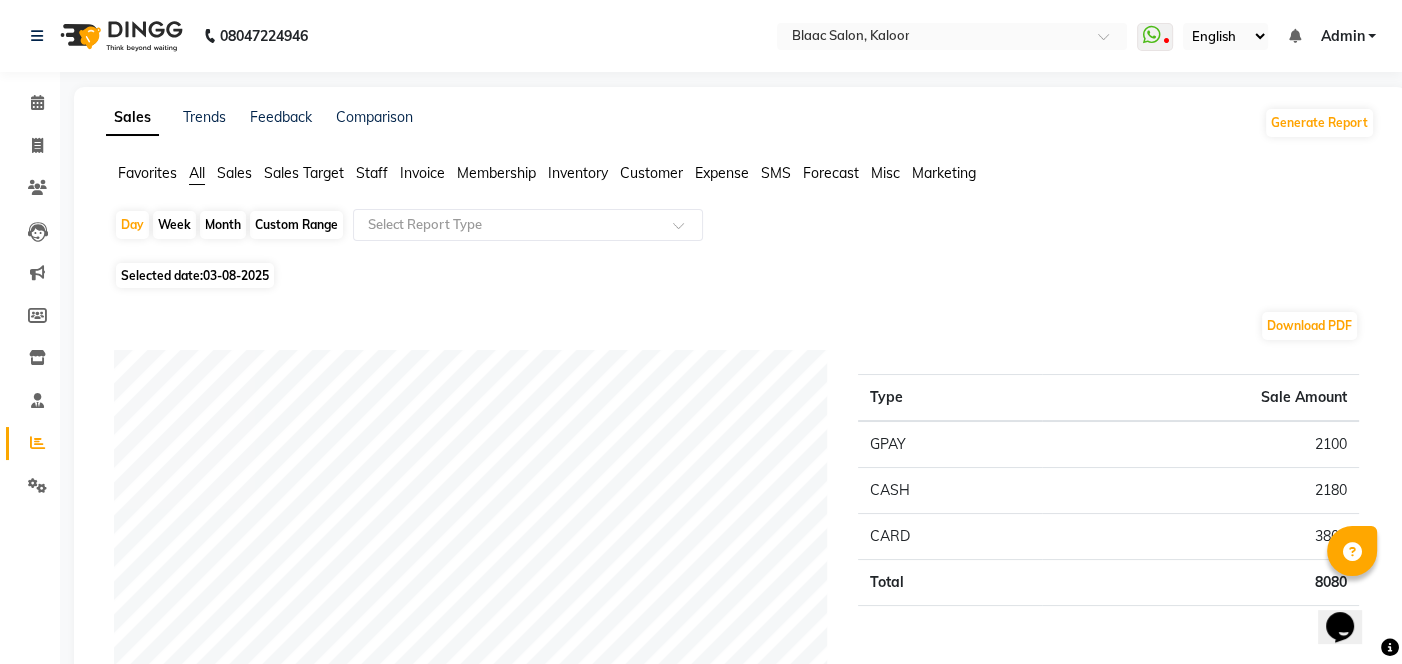 click on "Expense" 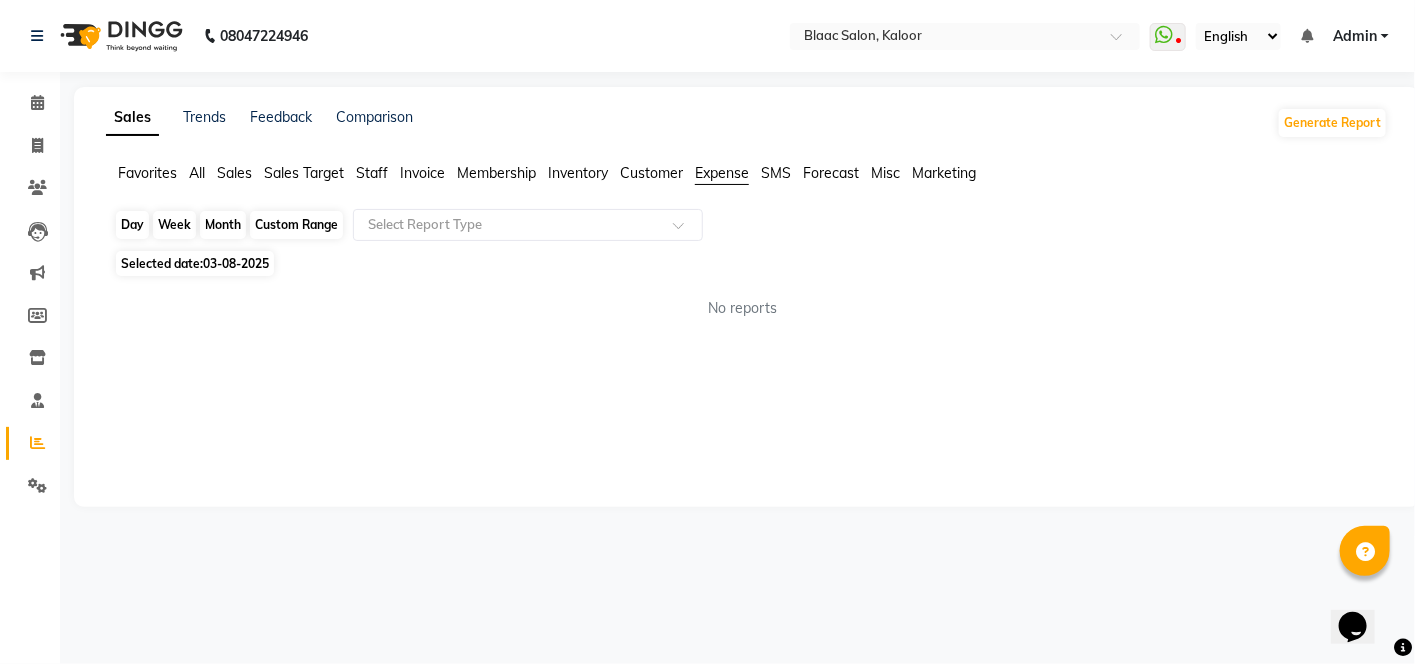 click on "Day" 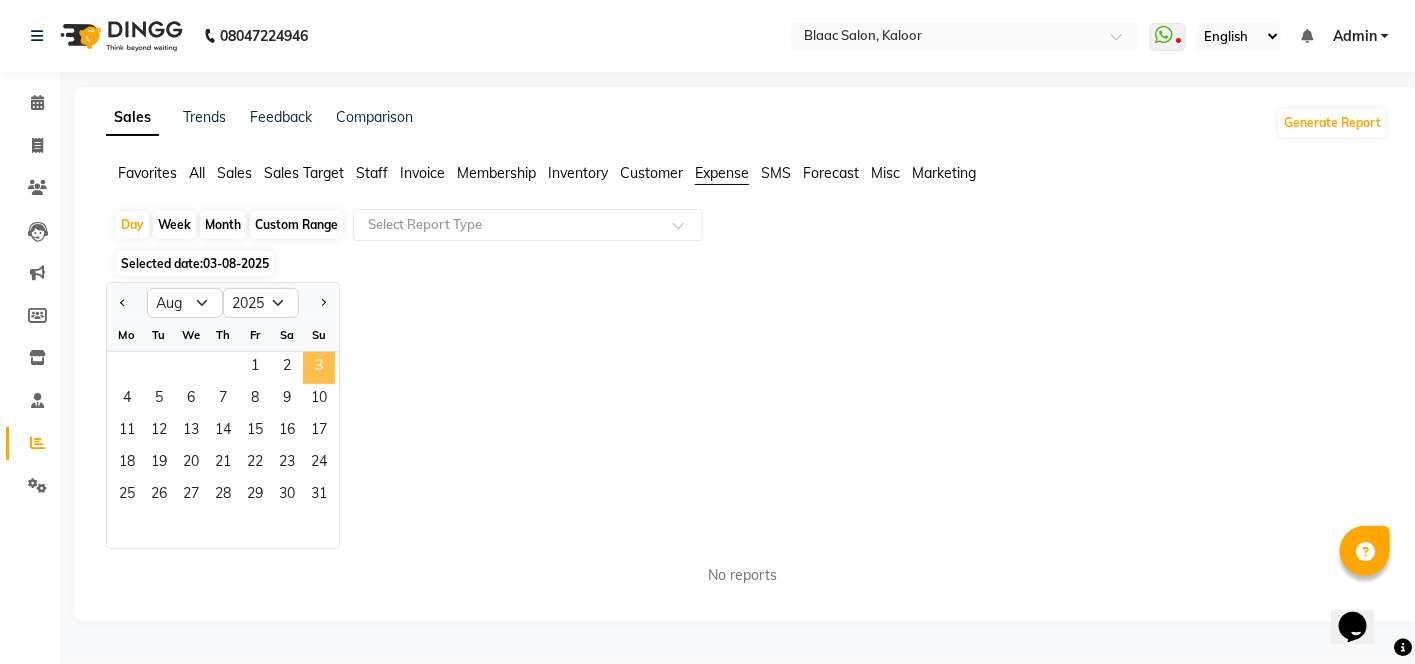 click on "3" 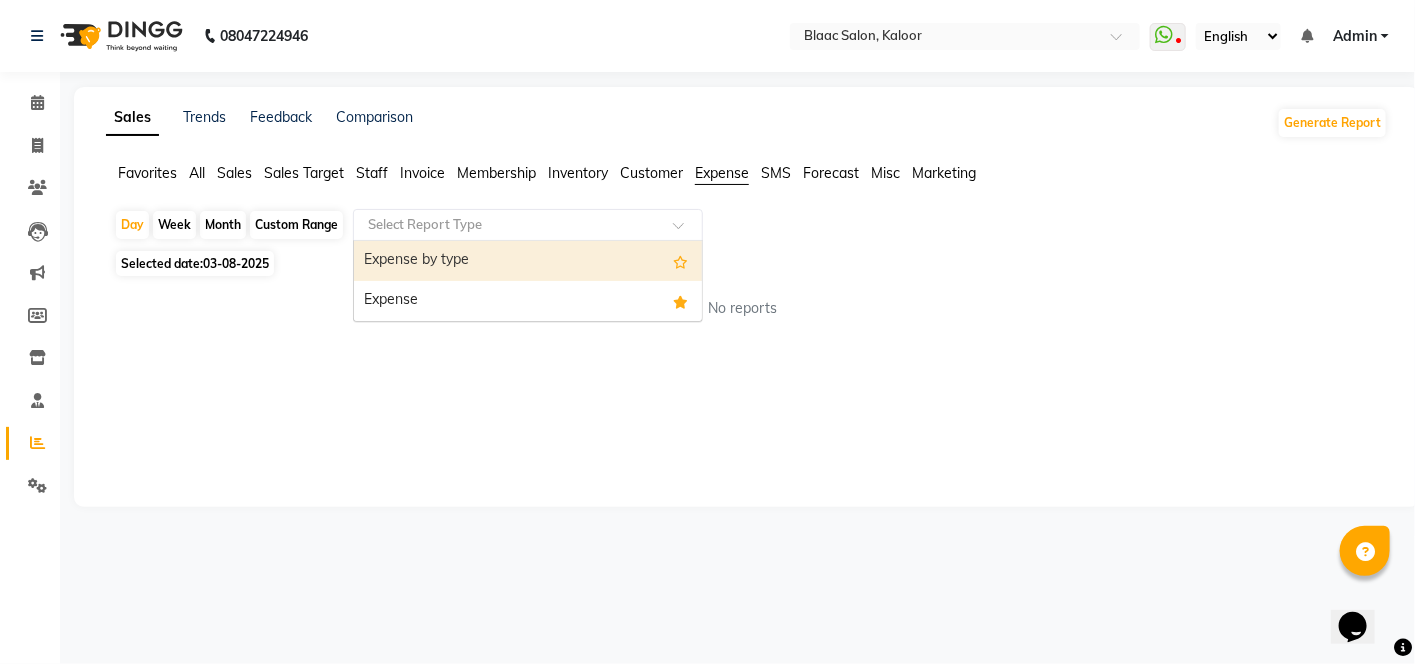 click 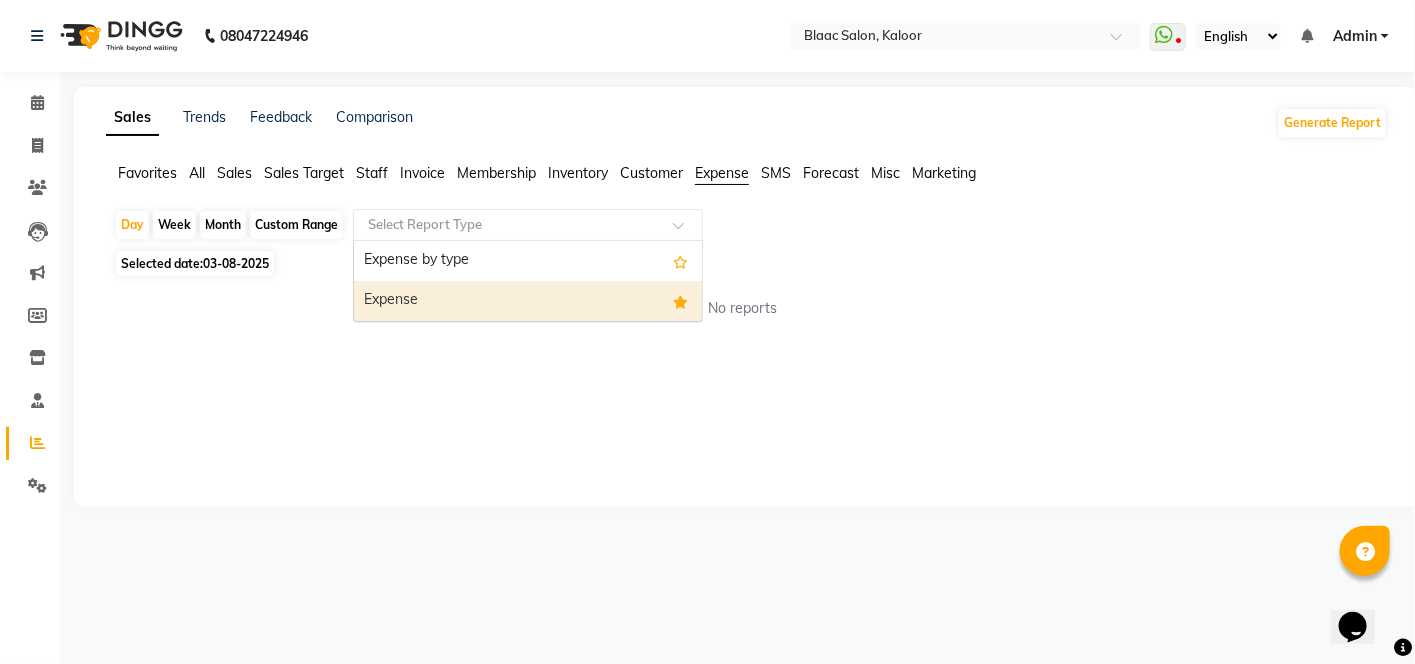 click on "Expense" at bounding box center (528, 301) 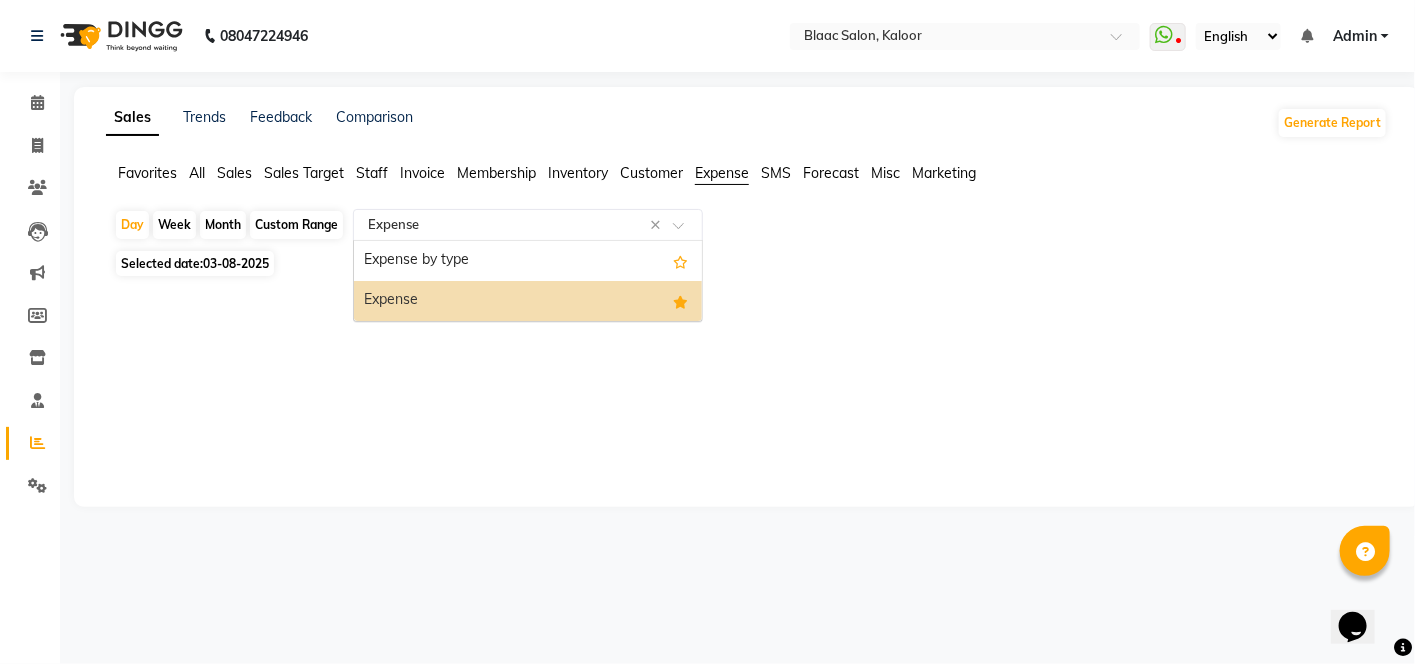 click 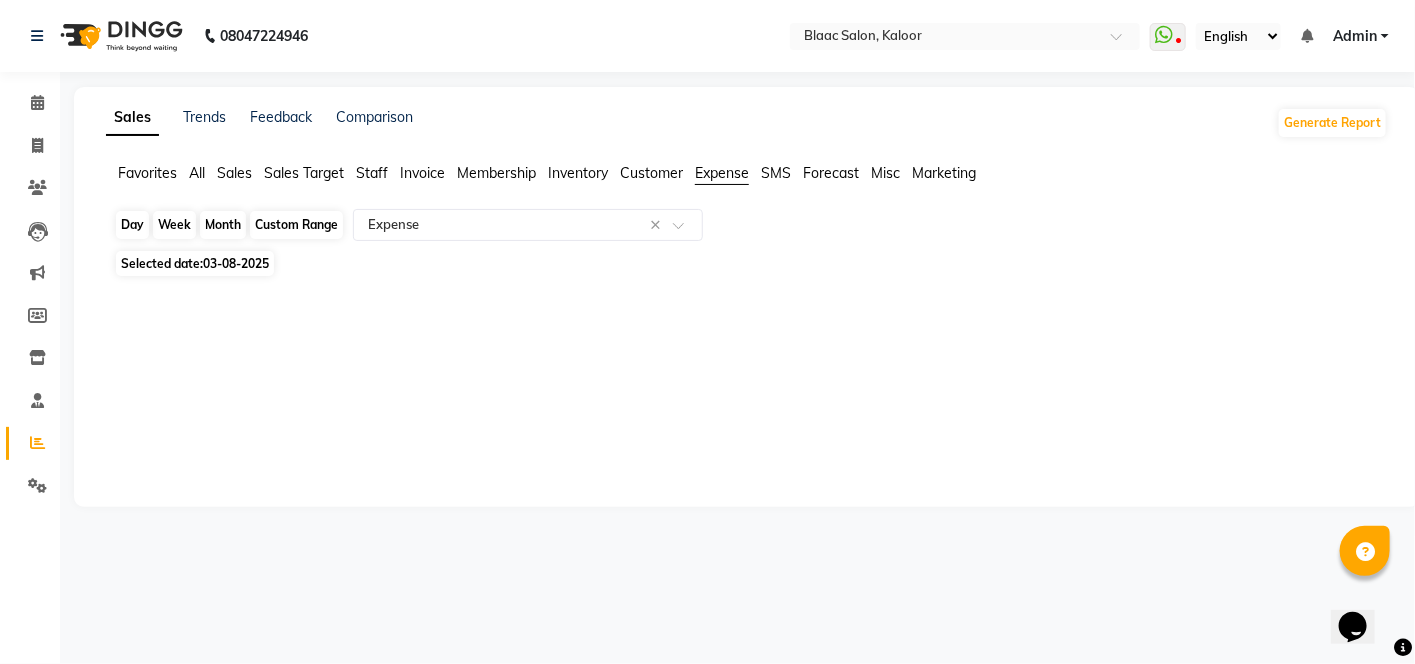 click on "Day" 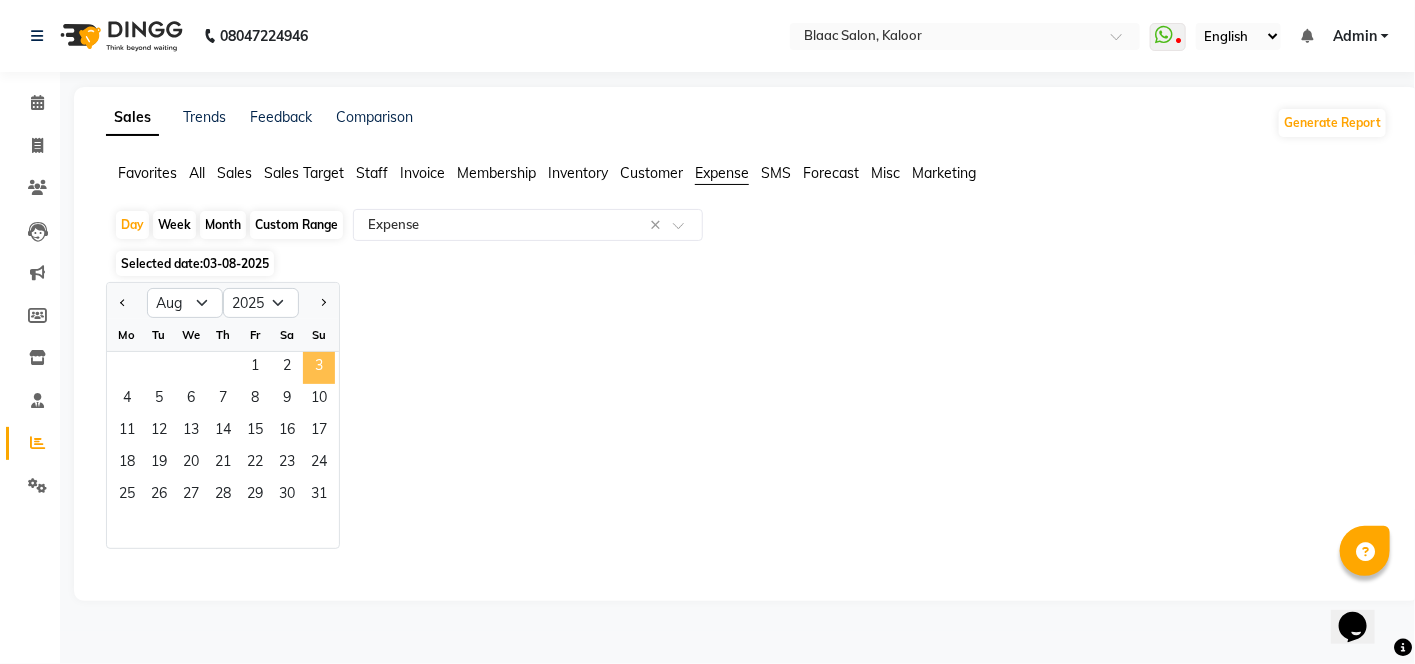 click on "3" 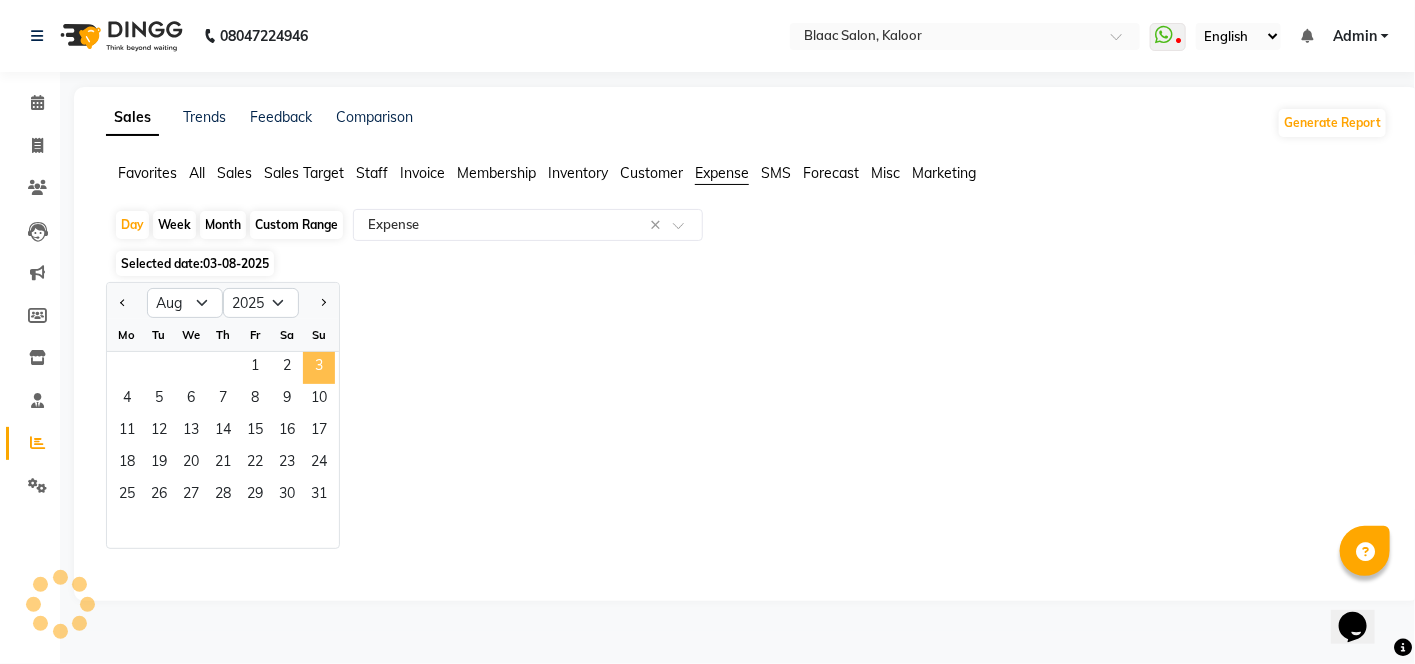 select on "full_report" 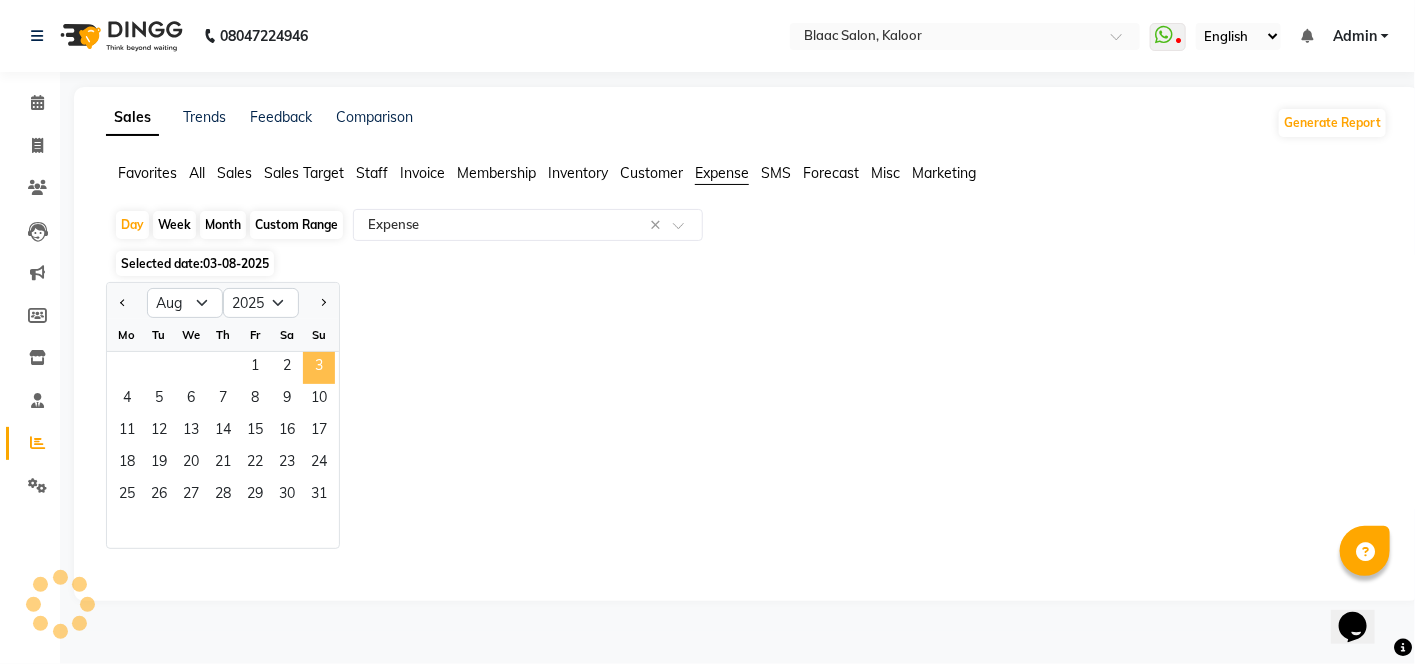 select on "csv" 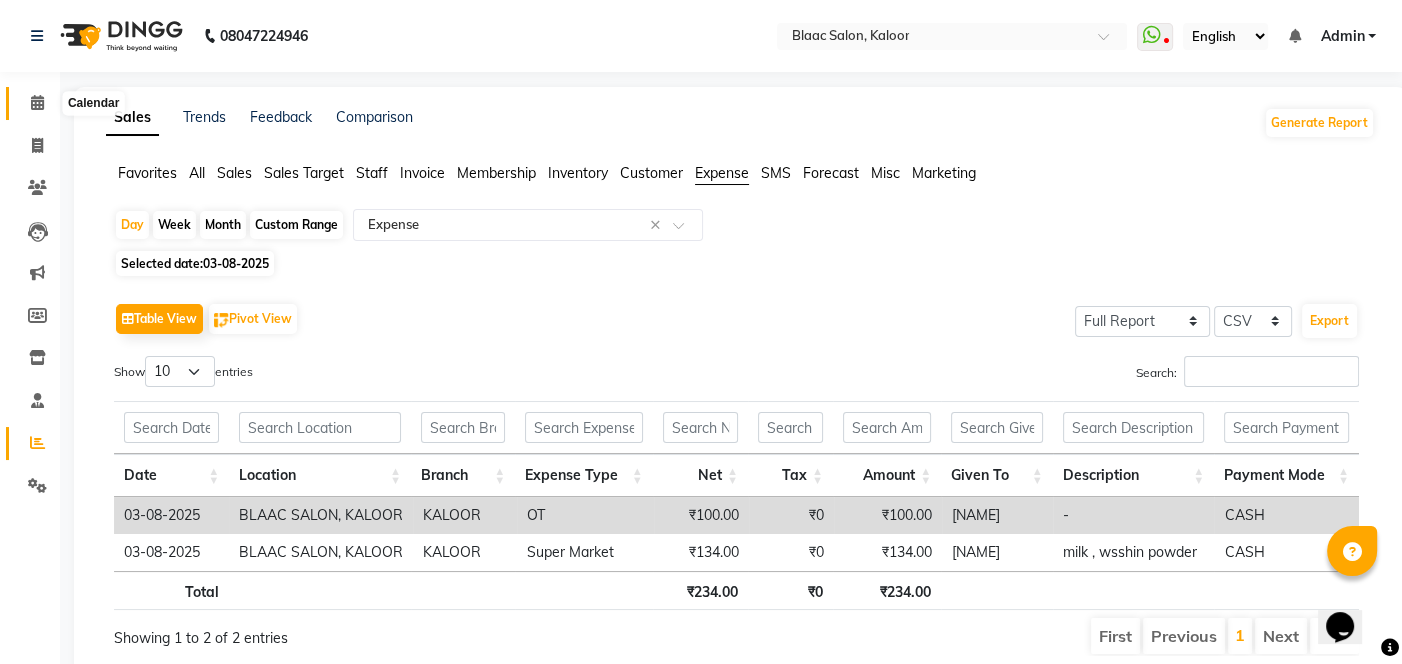 click 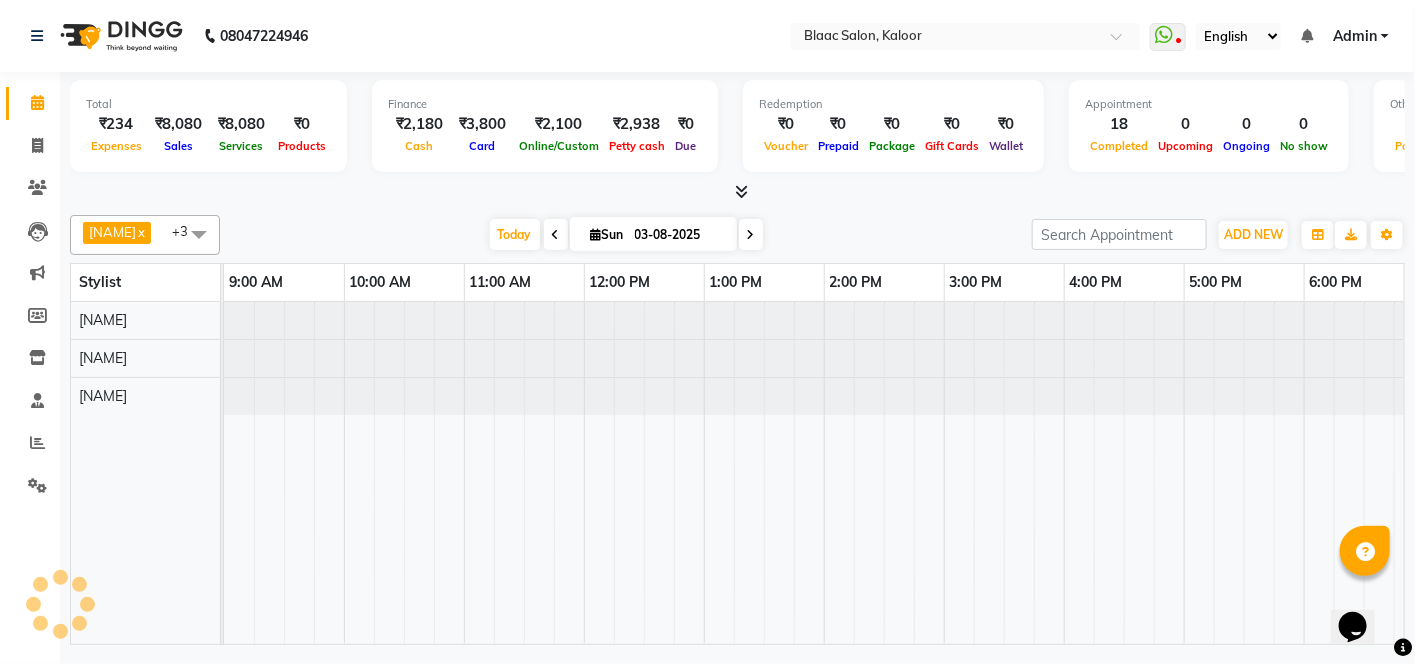 scroll, scrollTop: 0, scrollLeft: 0, axis: both 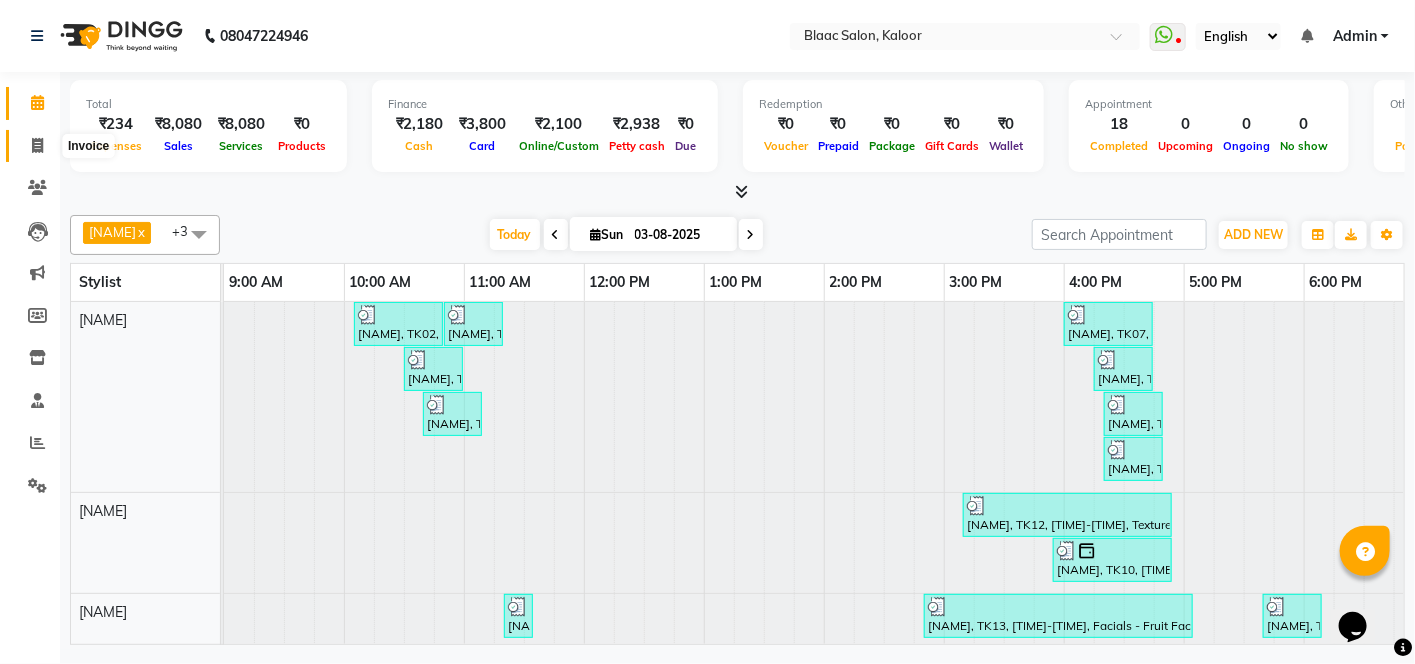 click 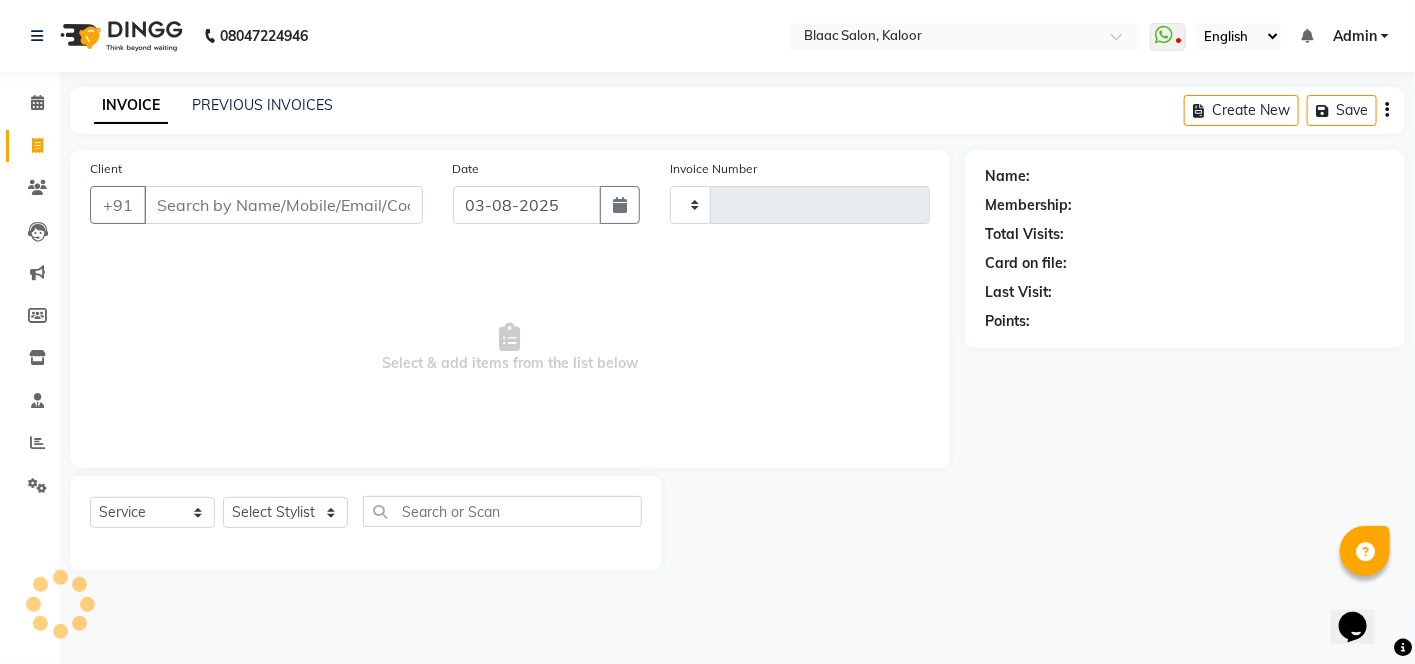 type on "1256" 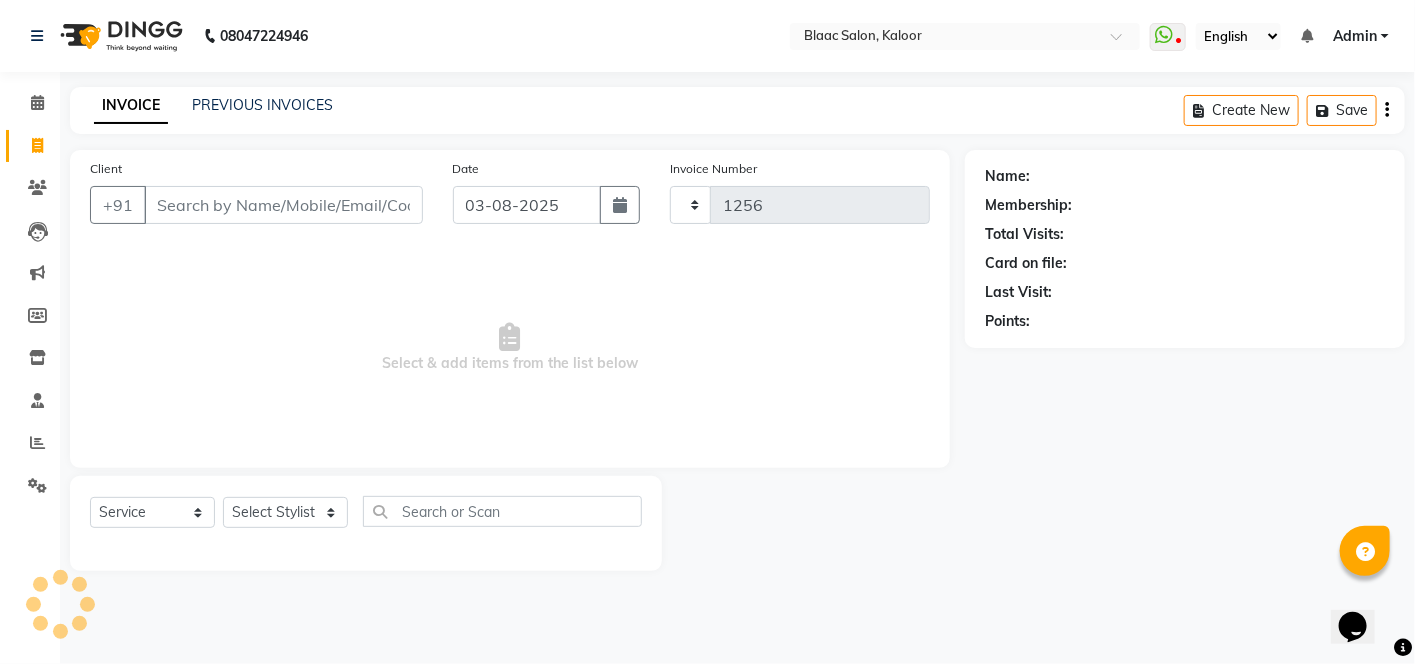 select on "4552" 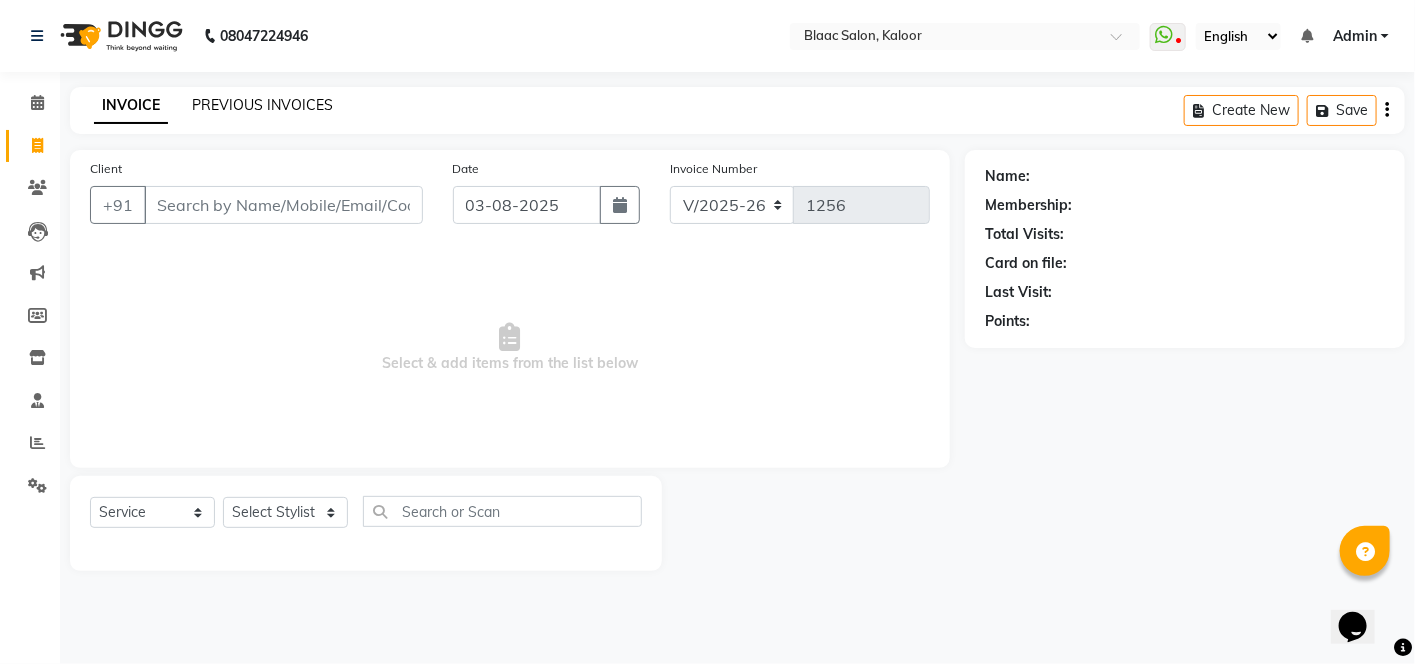 click on "PREVIOUS INVOICES" 